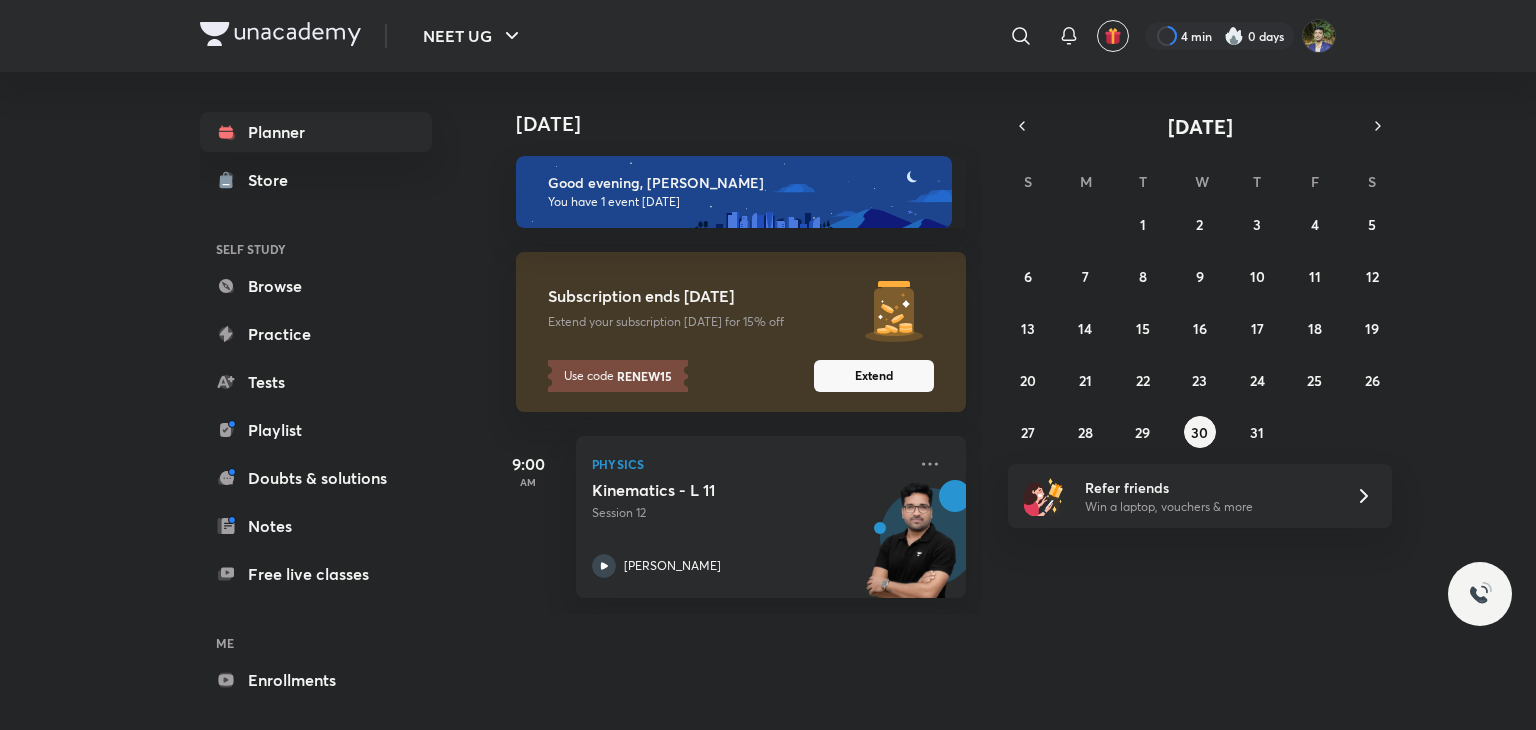 scroll, scrollTop: 0, scrollLeft: 0, axis: both 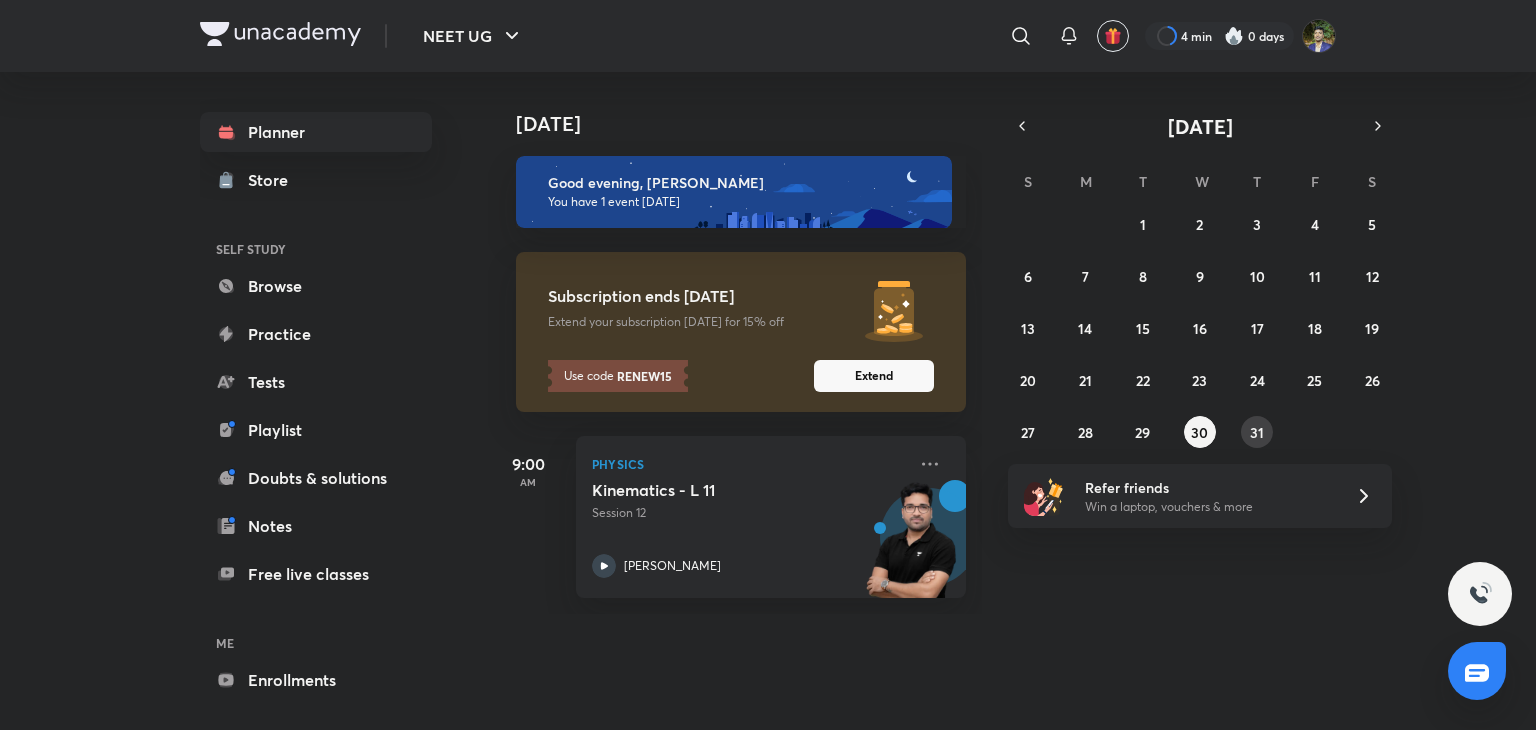 click on "31" at bounding box center (1257, 432) 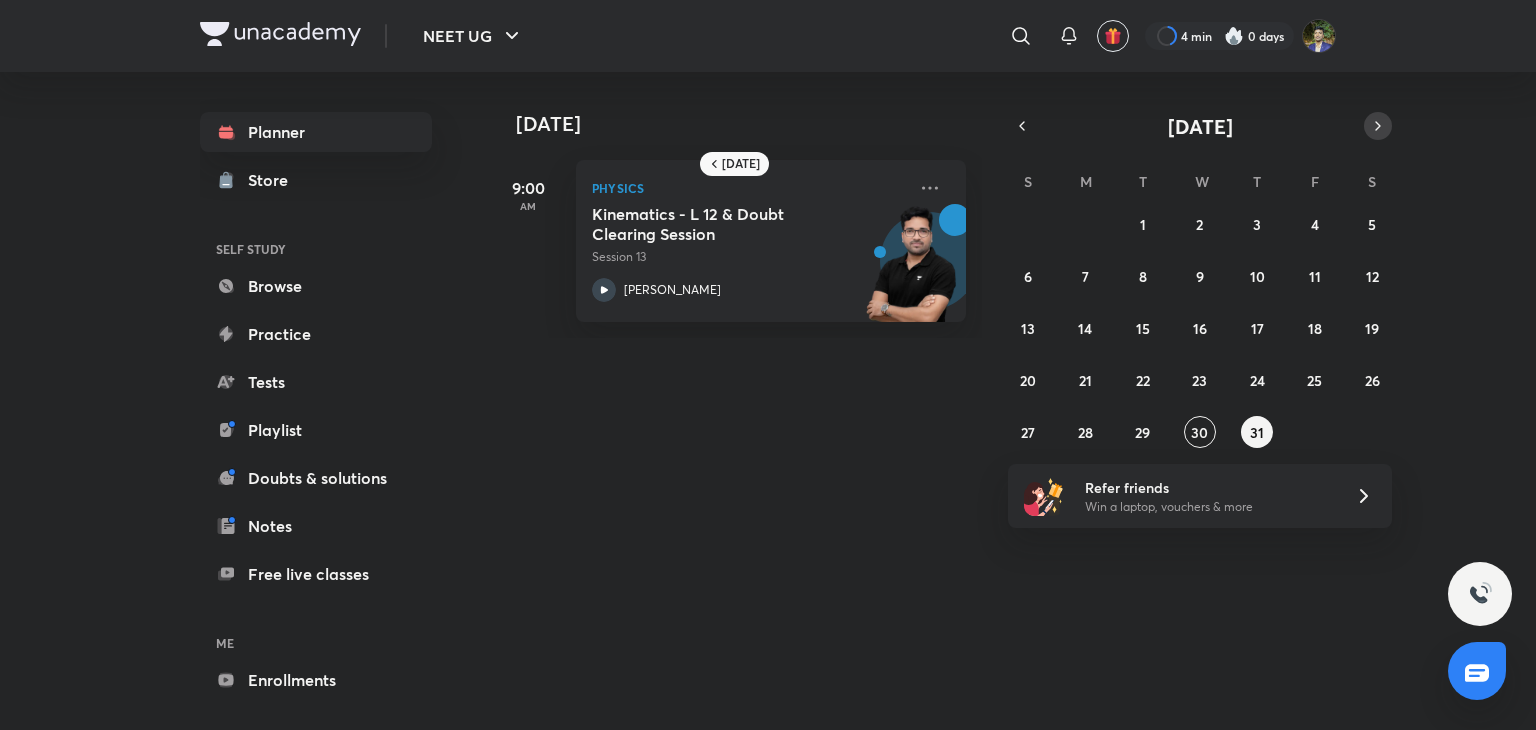 click 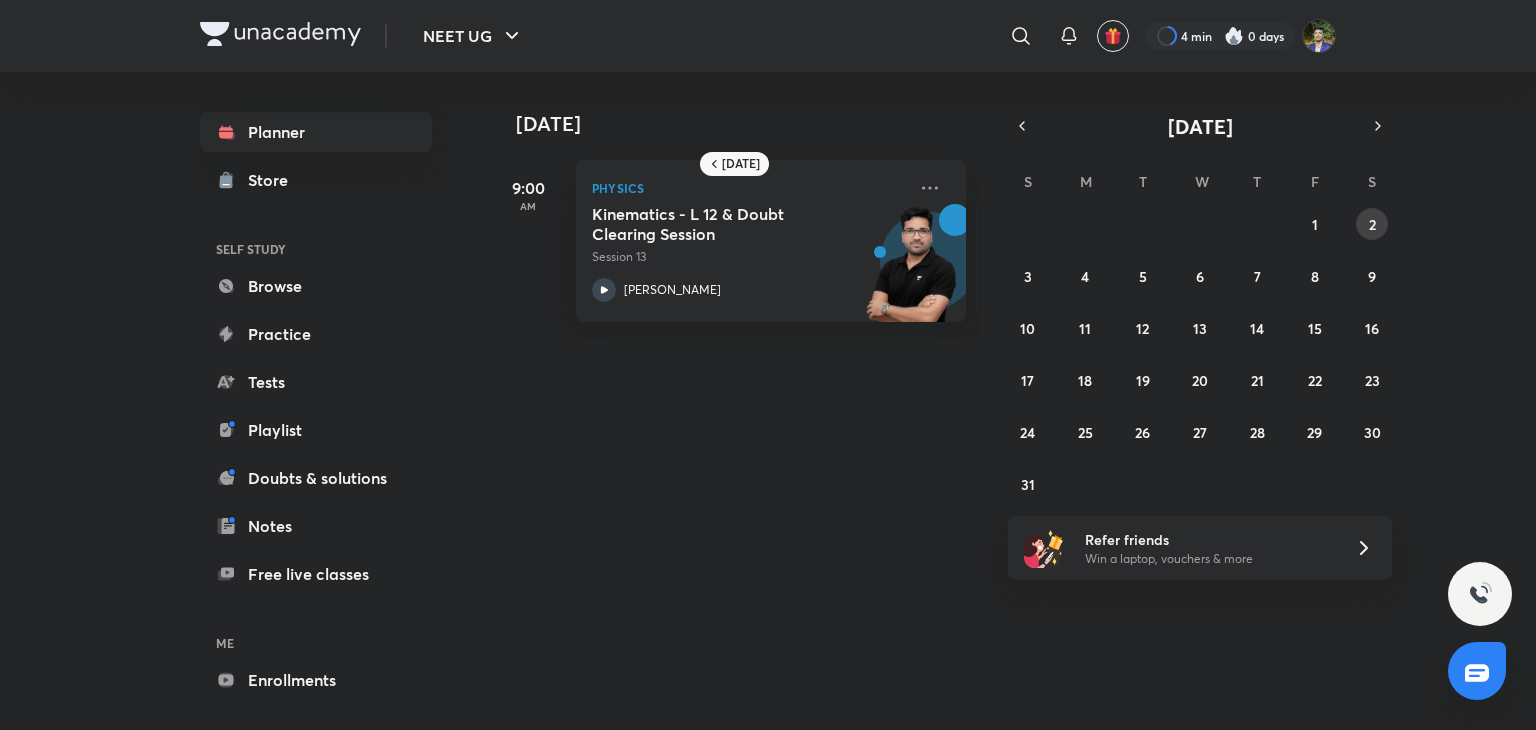 click on "2" at bounding box center [1372, 224] 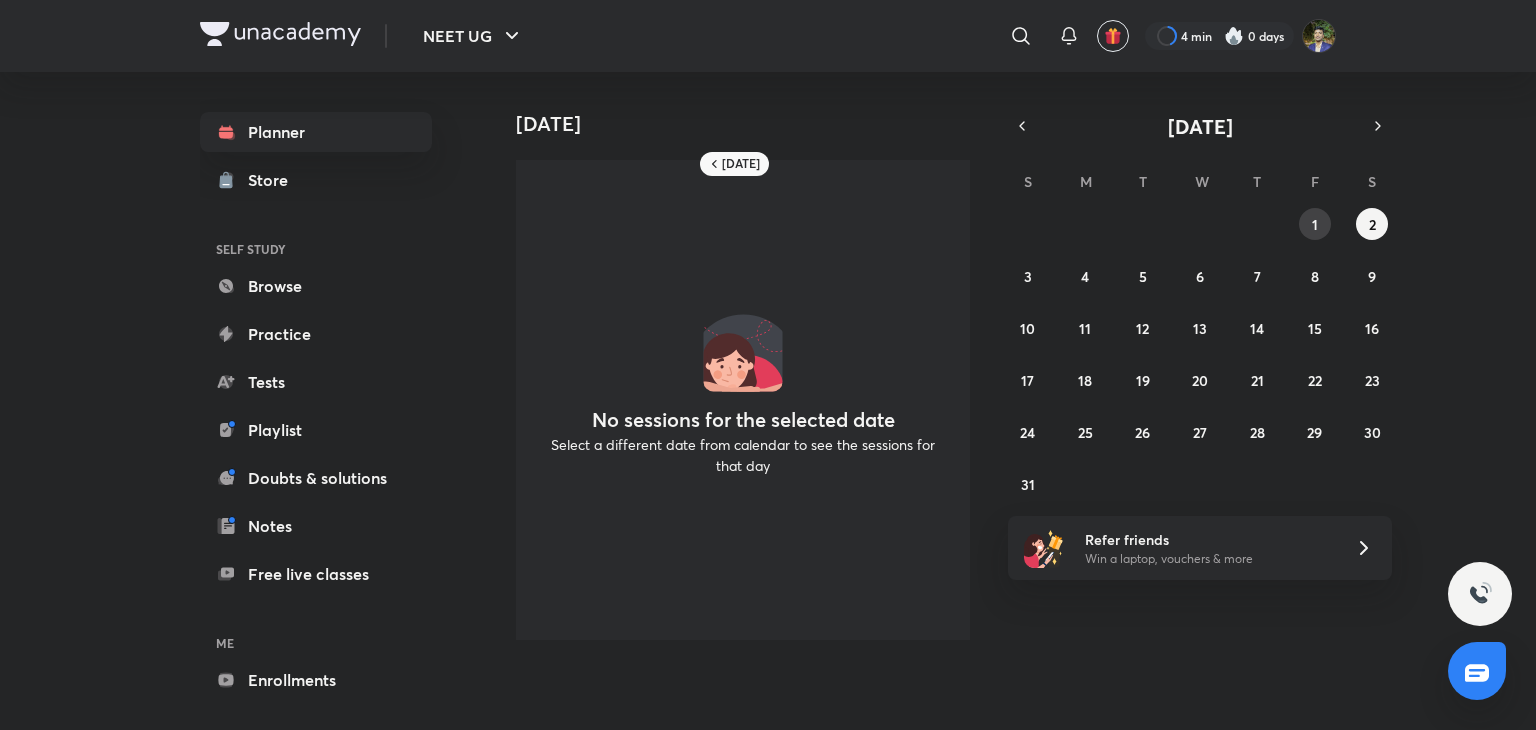 click on "1" at bounding box center [1315, 224] 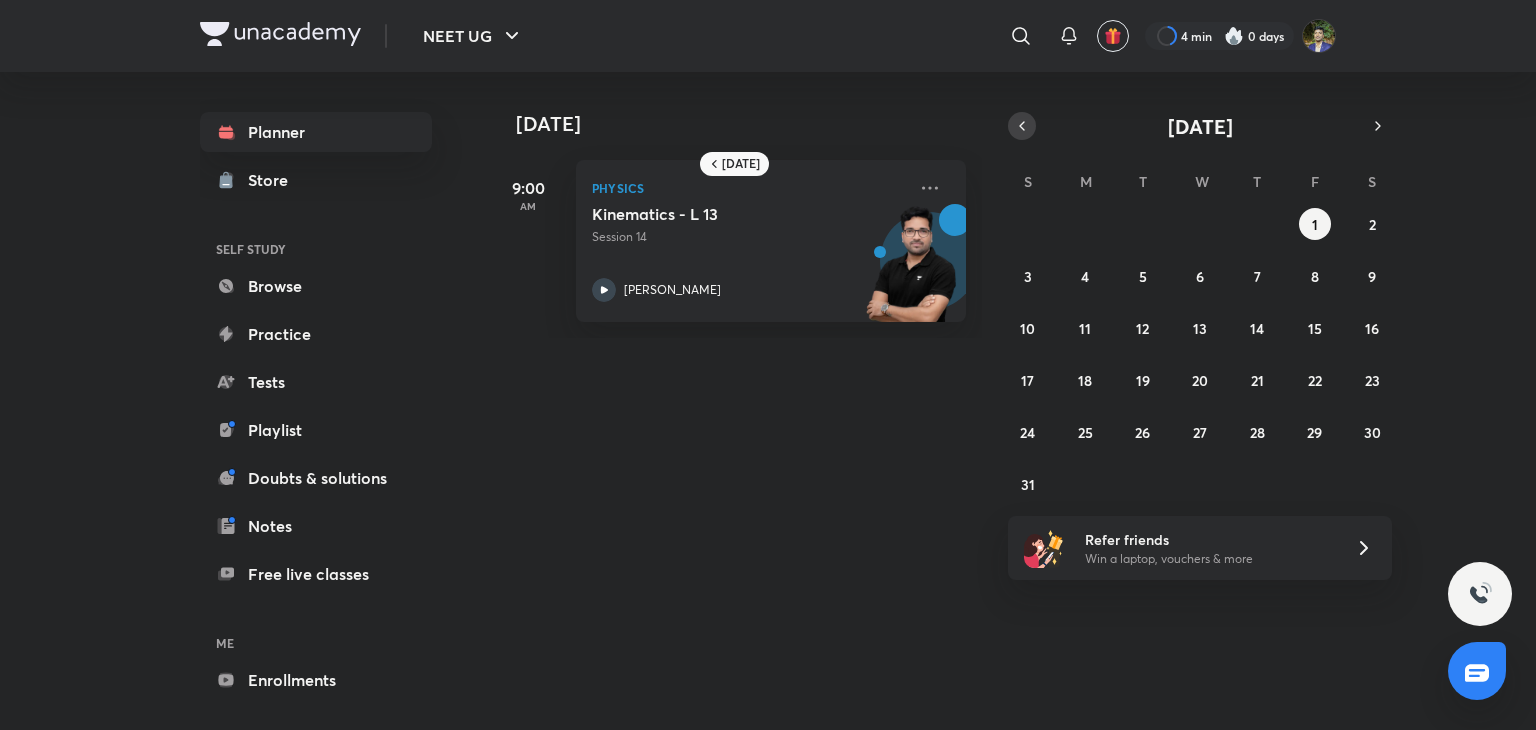click 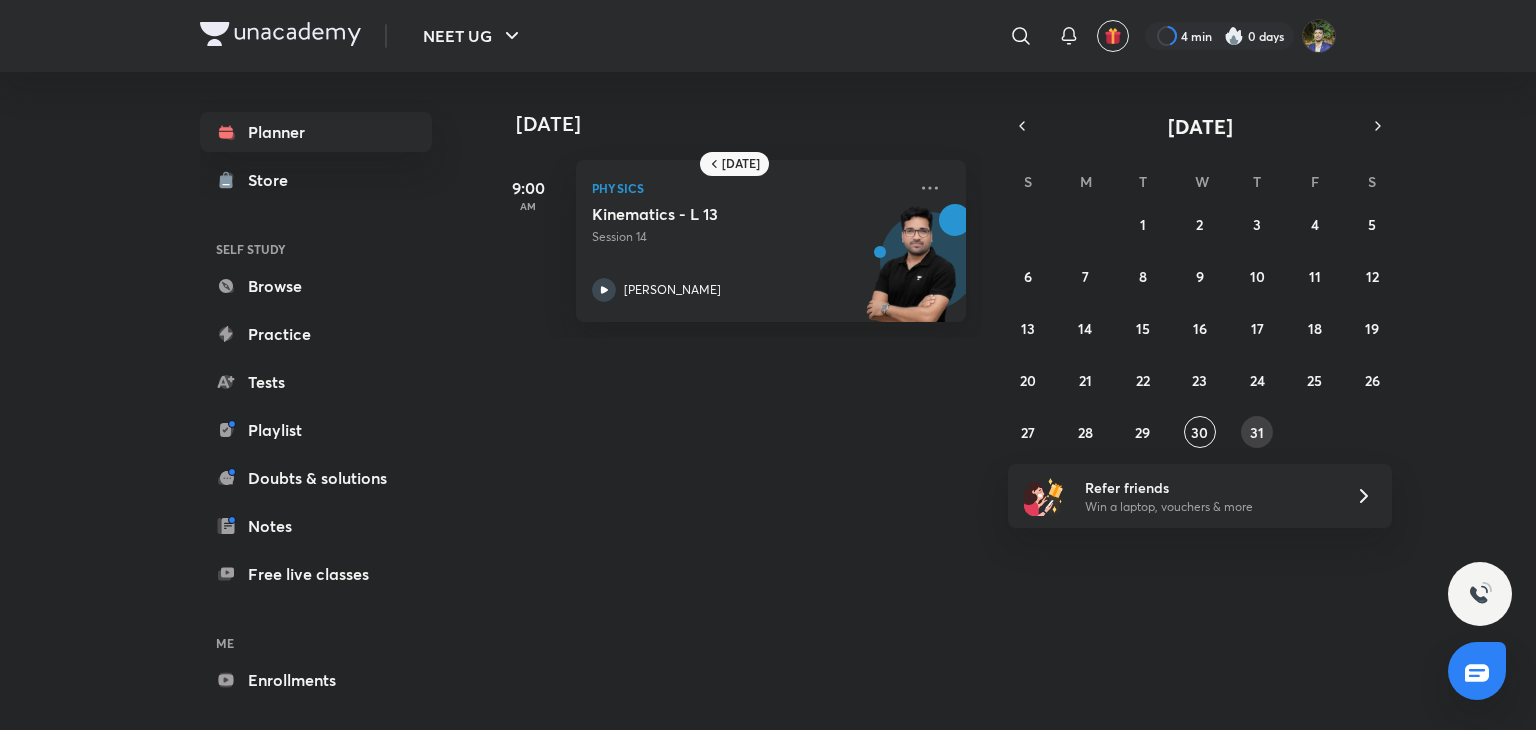 click on "31" at bounding box center (1257, 432) 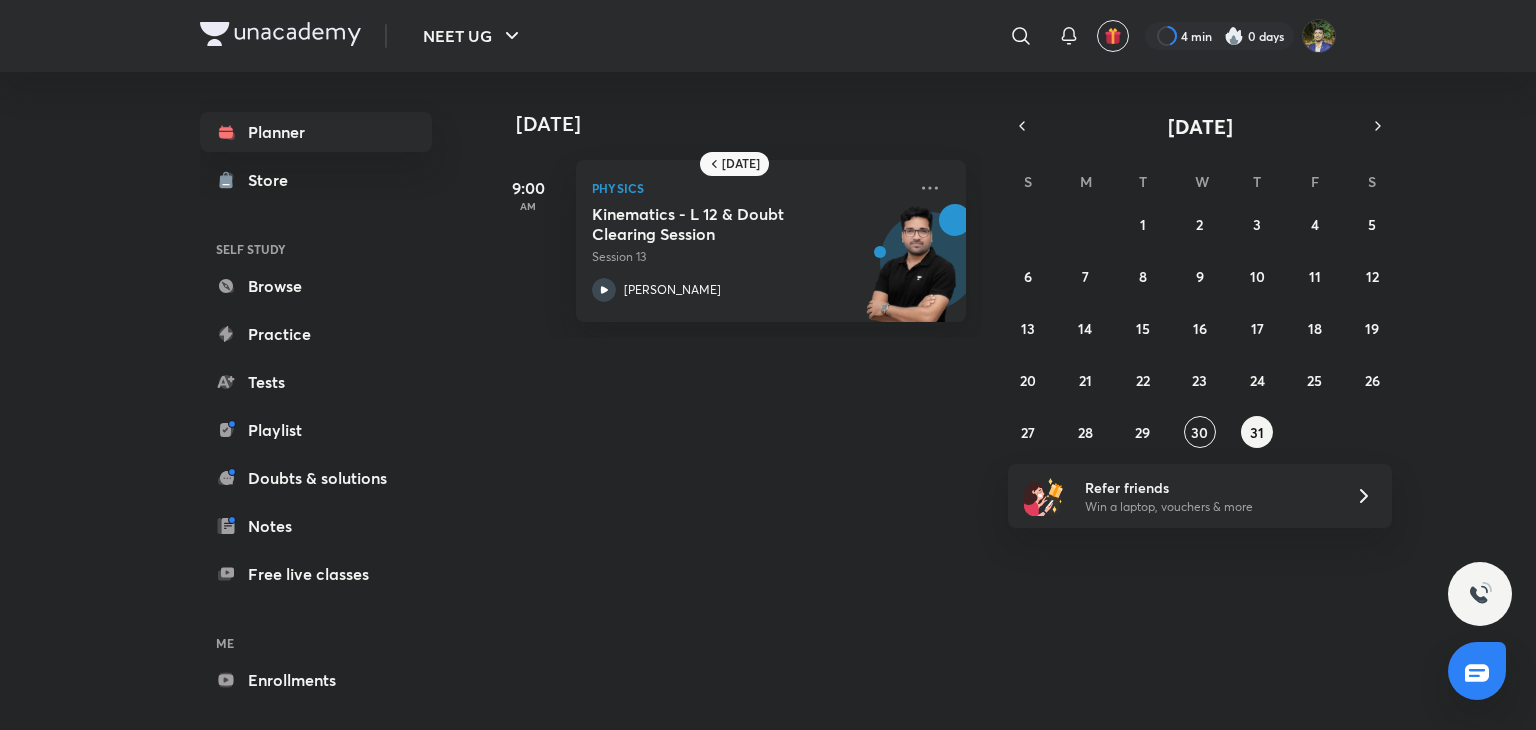 click on "Kinematics - L 12 & Doubt Clearing Session" at bounding box center (716, 224) 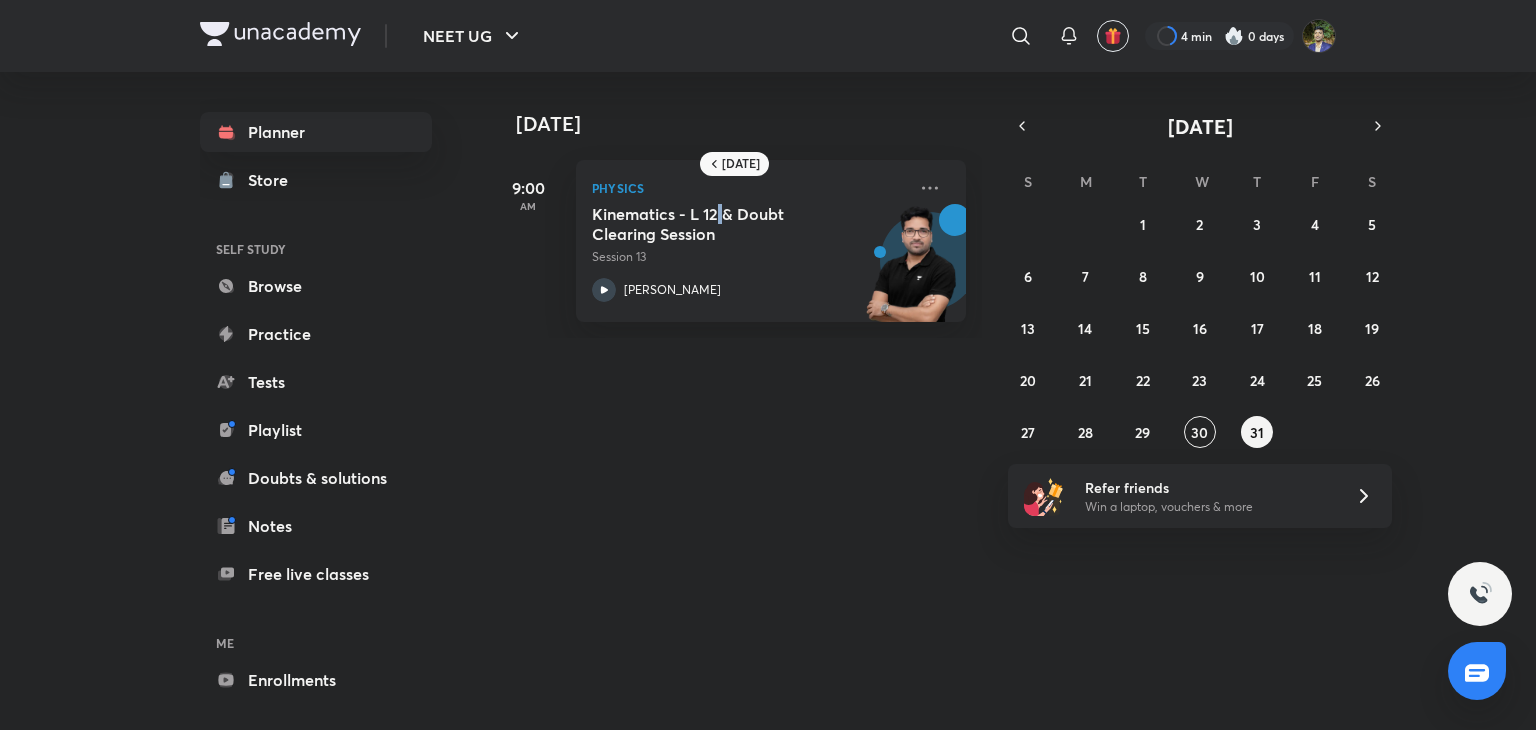click on "Kinematics - L 12 & Doubt Clearing Session" at bounding box center [716, 224] 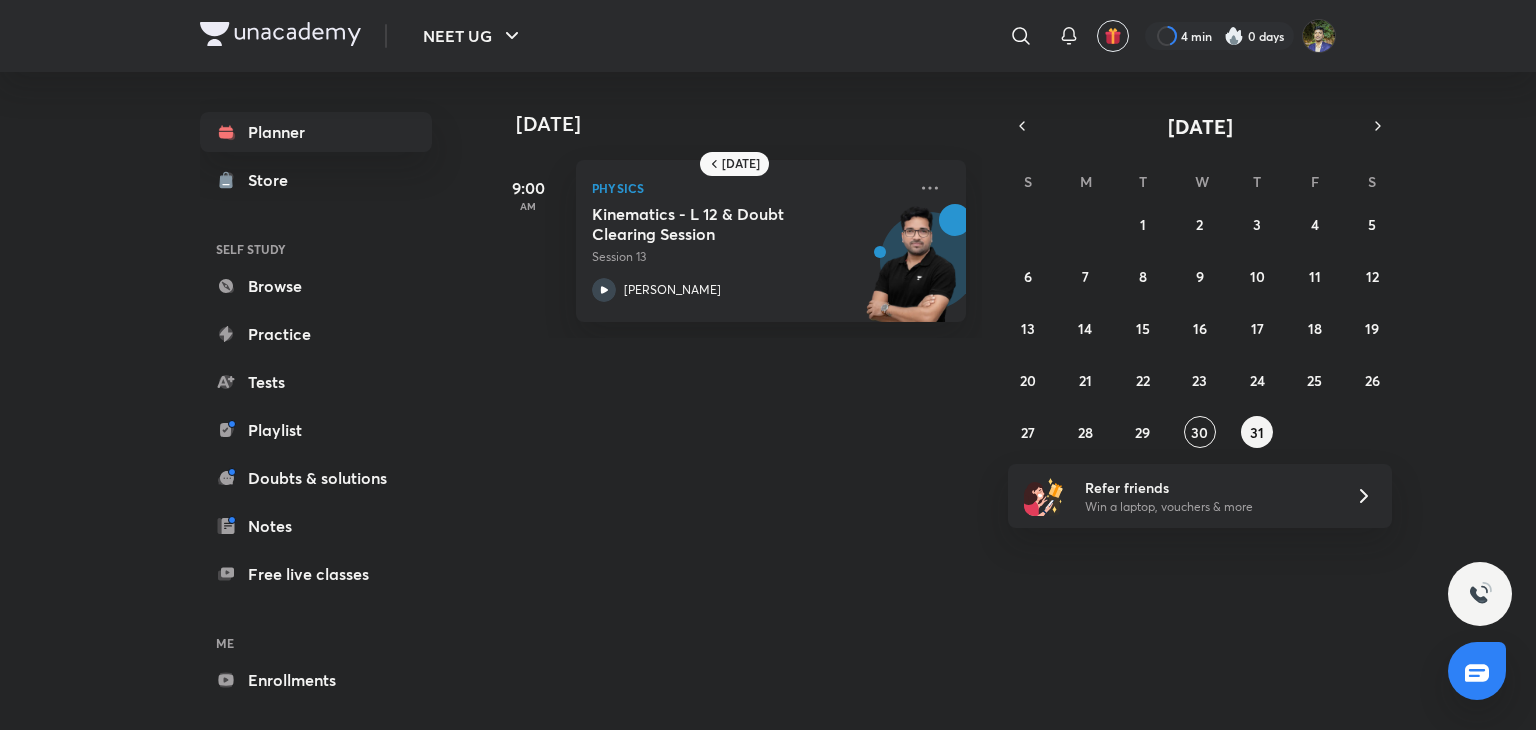 click on "[DATE] [DATE] 9:00 AM Physics Kinematics - L 12 & Doubt Clearing Session Session 13 [PERSON_NAME] [DATE] S M T W T F S 29 30 1 2 3 4 5 6 7 8 9 10 11 12 13 14 15 16 17 18 19 20 21 22 23 24 25 26 27 28 29 30 31 1 2 Refer friends Win a laptop, vouchers & more" at bounding box center [912, 393] 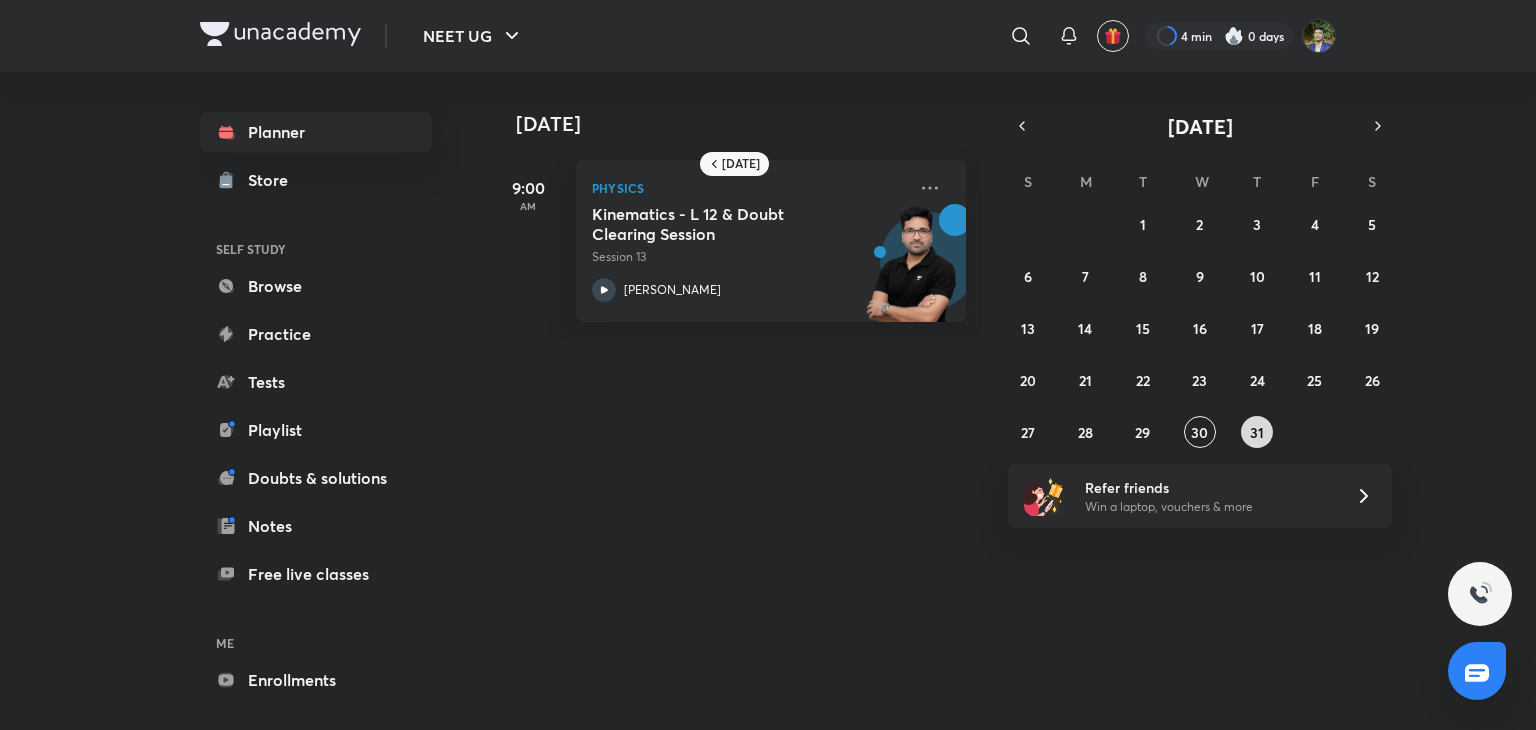 click on "31" at bounding box center [1257, 432] 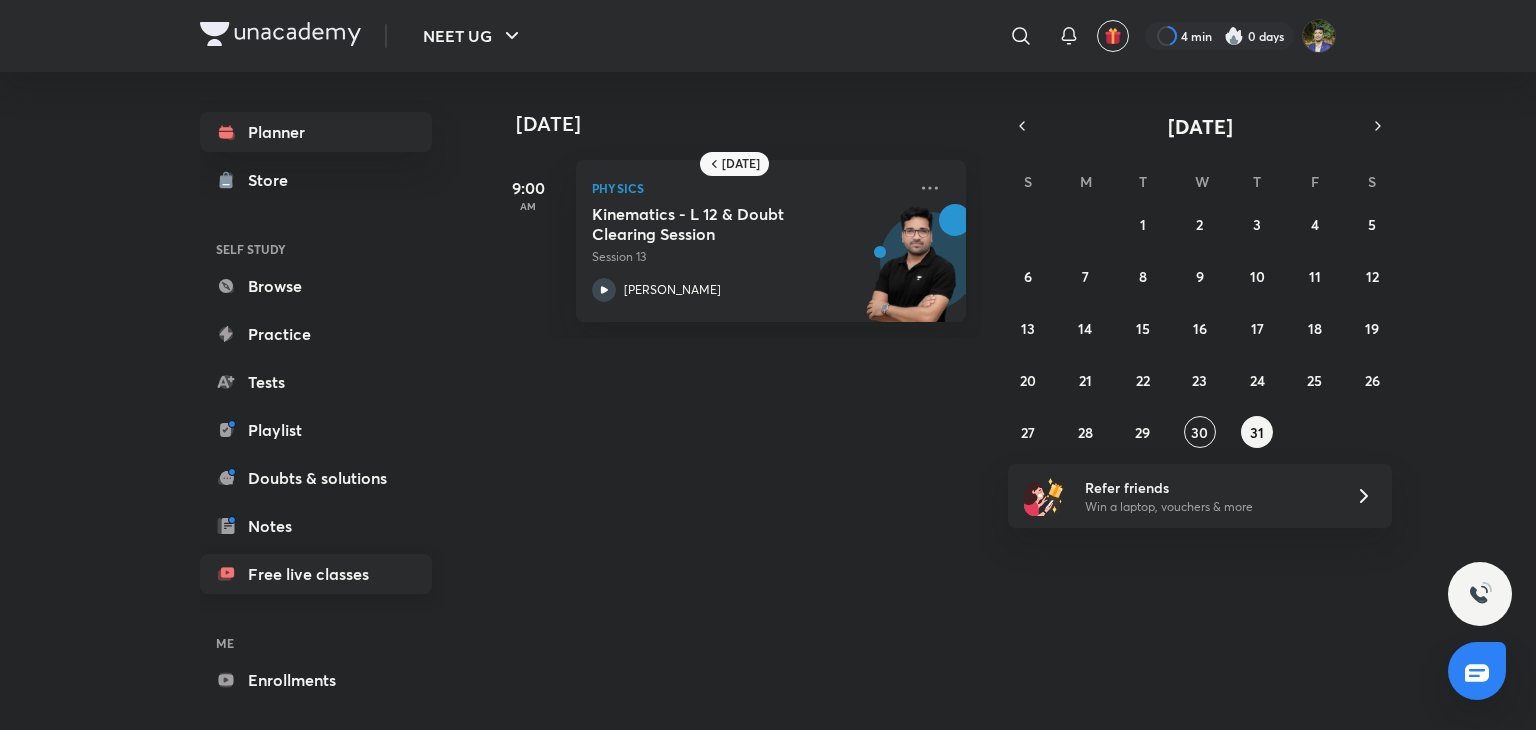 click on "Free live classes" at bounding box center (316, 574) 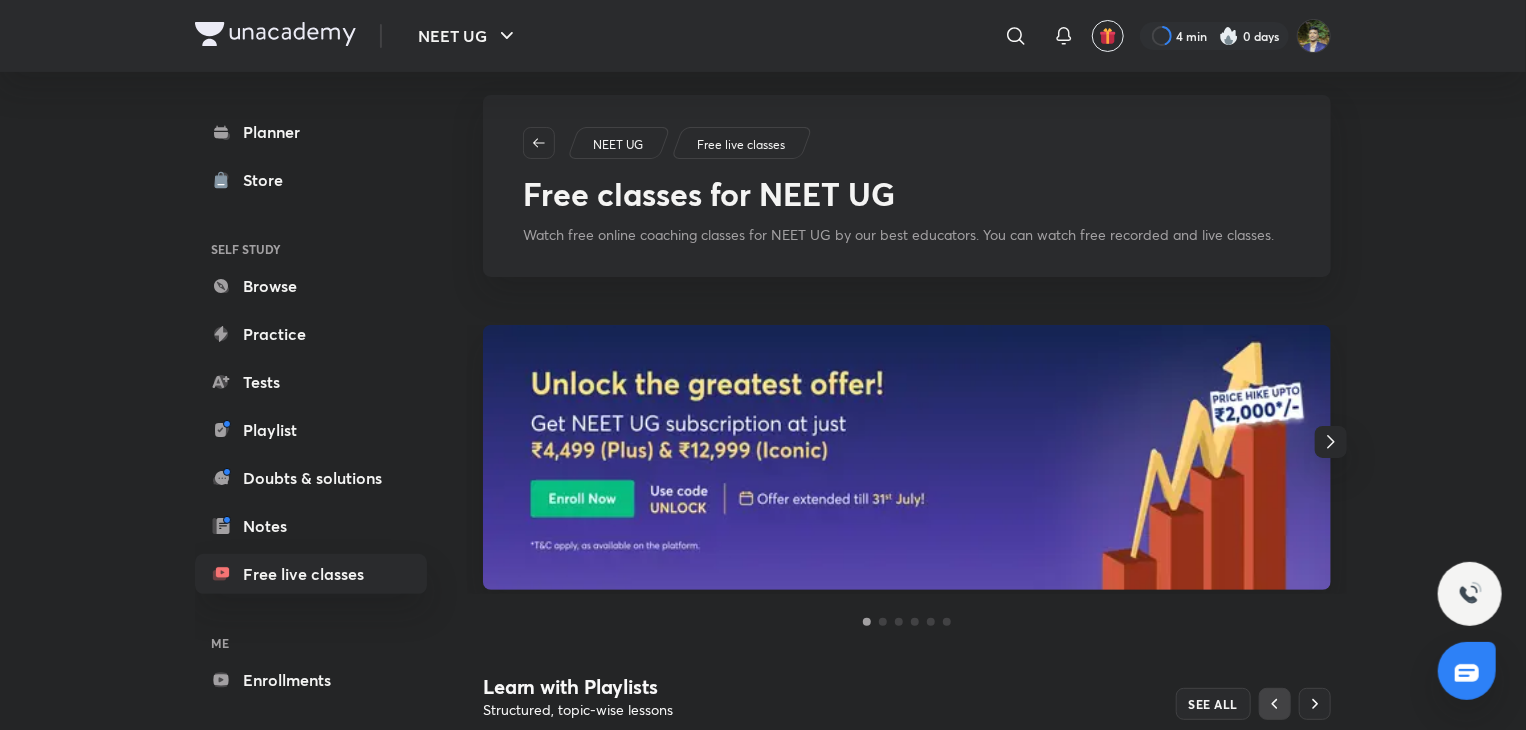 scroll, scrollTop: 0, scrollLeft: 0, axis: both 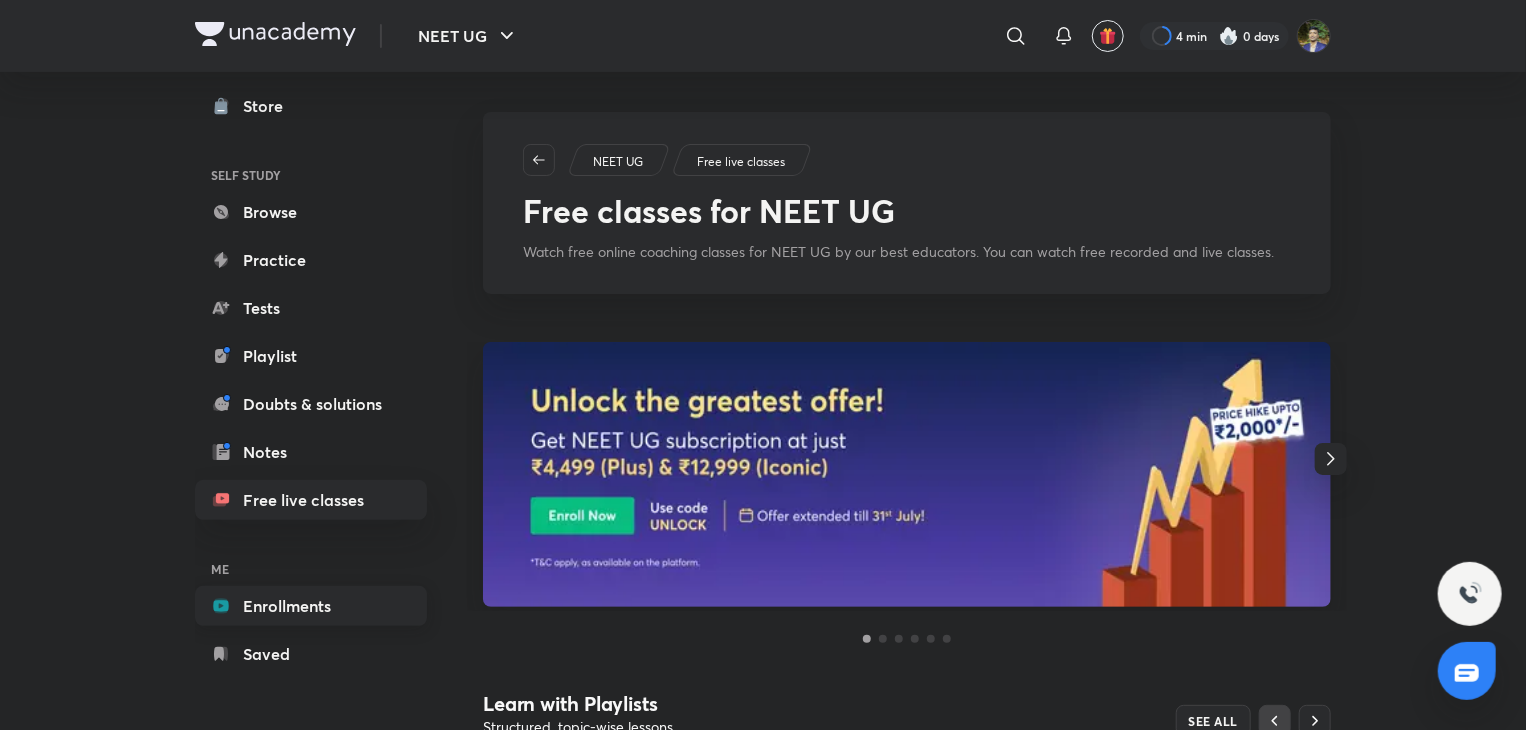 click on "Enrollments" at bounding box center [311, 606] 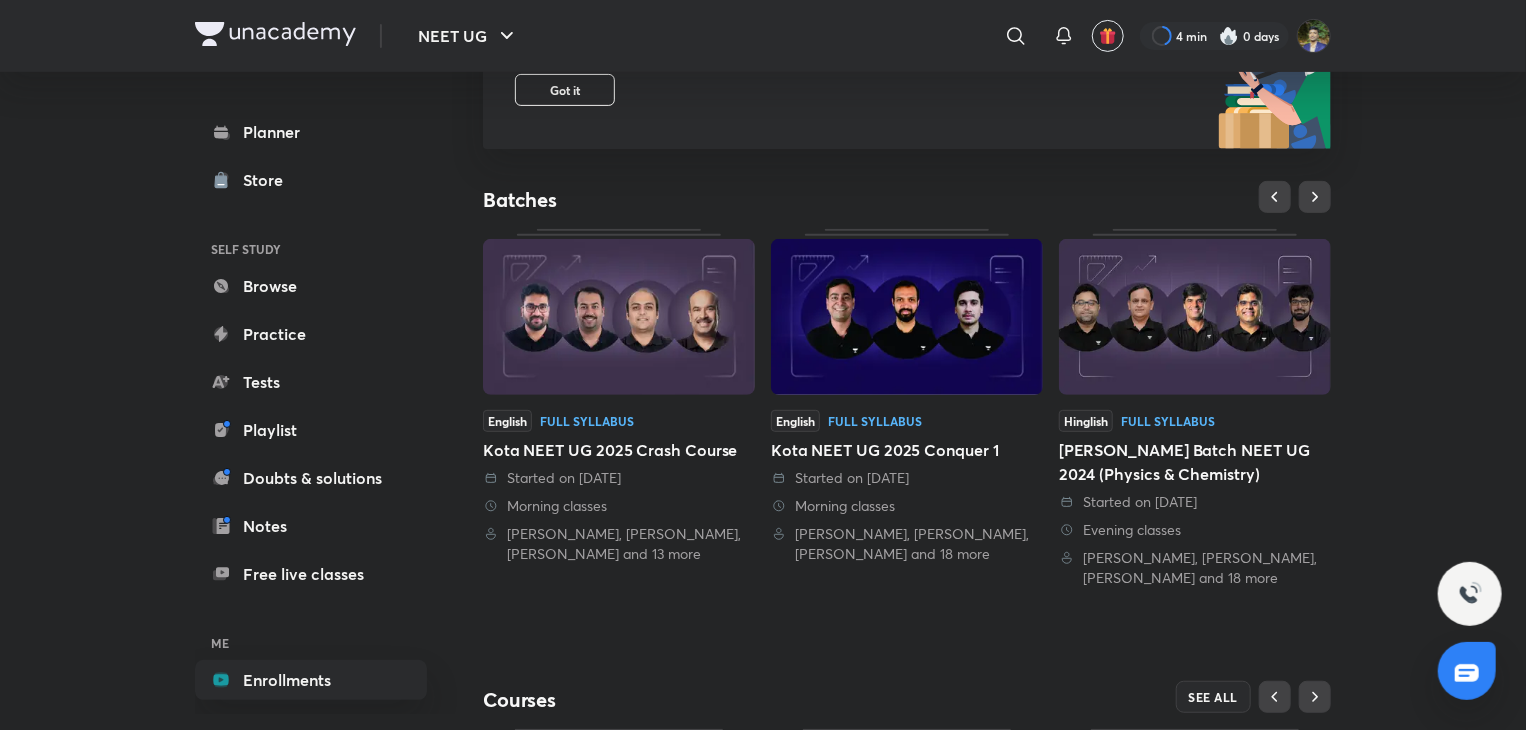 scroll, scrollTop: 620, scrollLeft: 0, axis: vertical 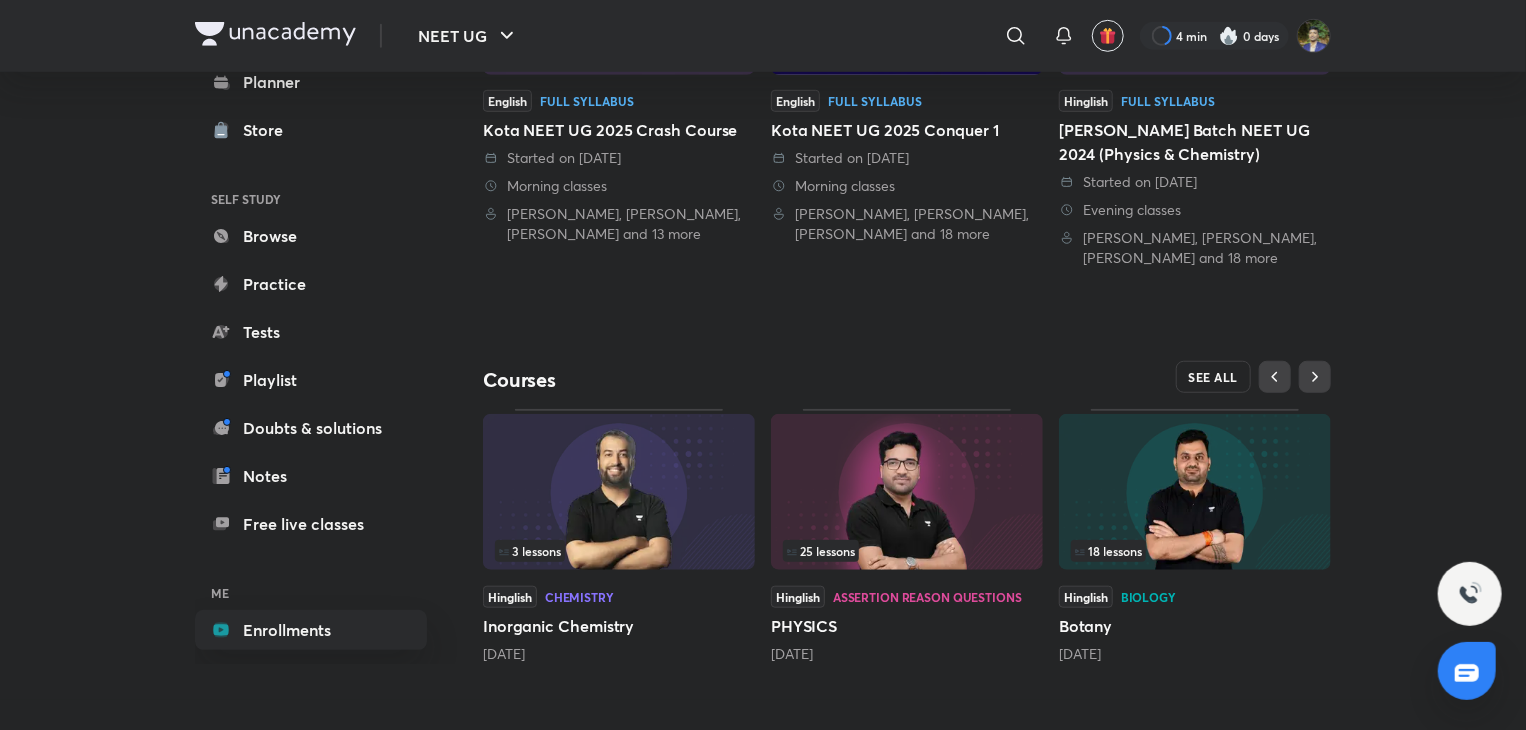 click on "SEE ALL" at bounding box center [1214, 377] 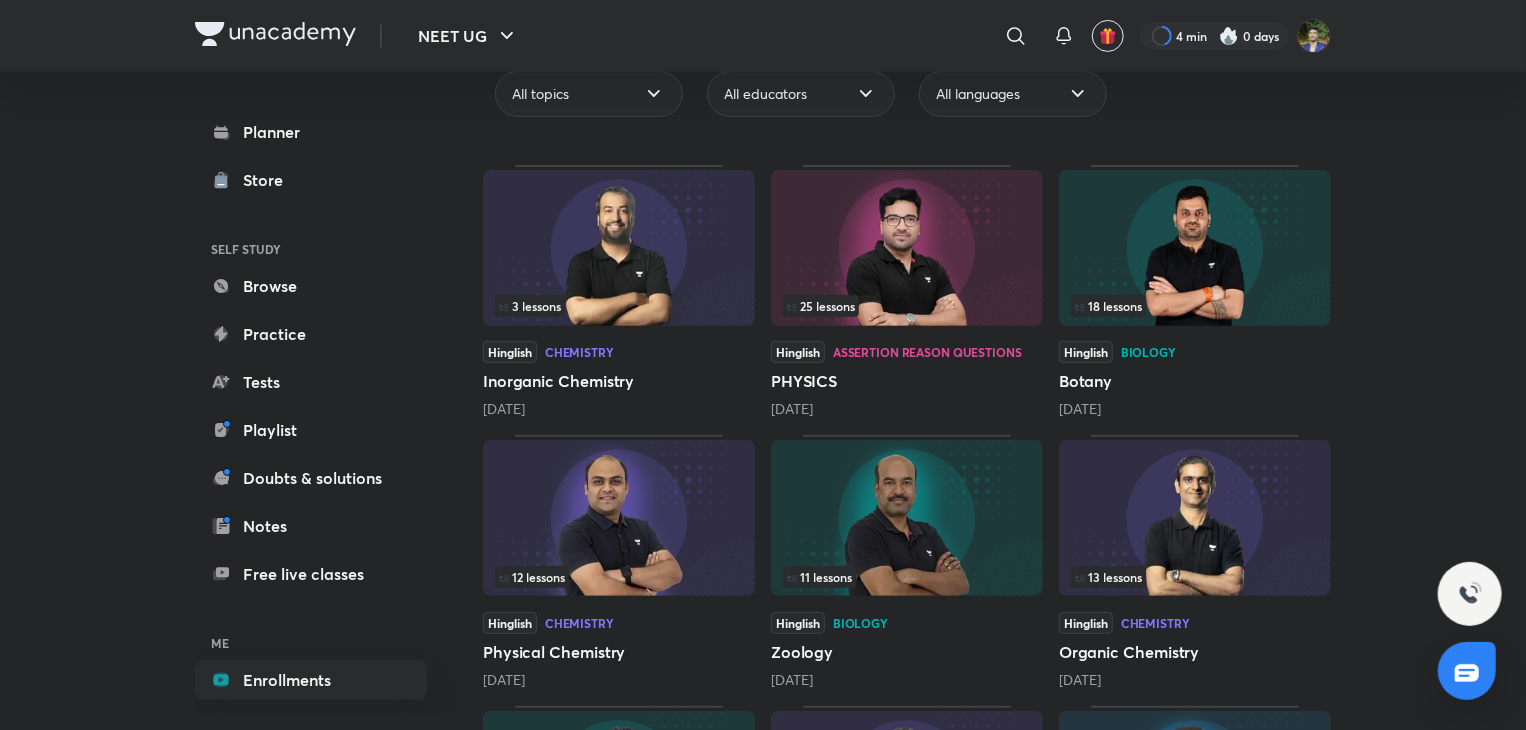 scroll, scrollTop: 200, scrollLeft: 0, axis: vertical 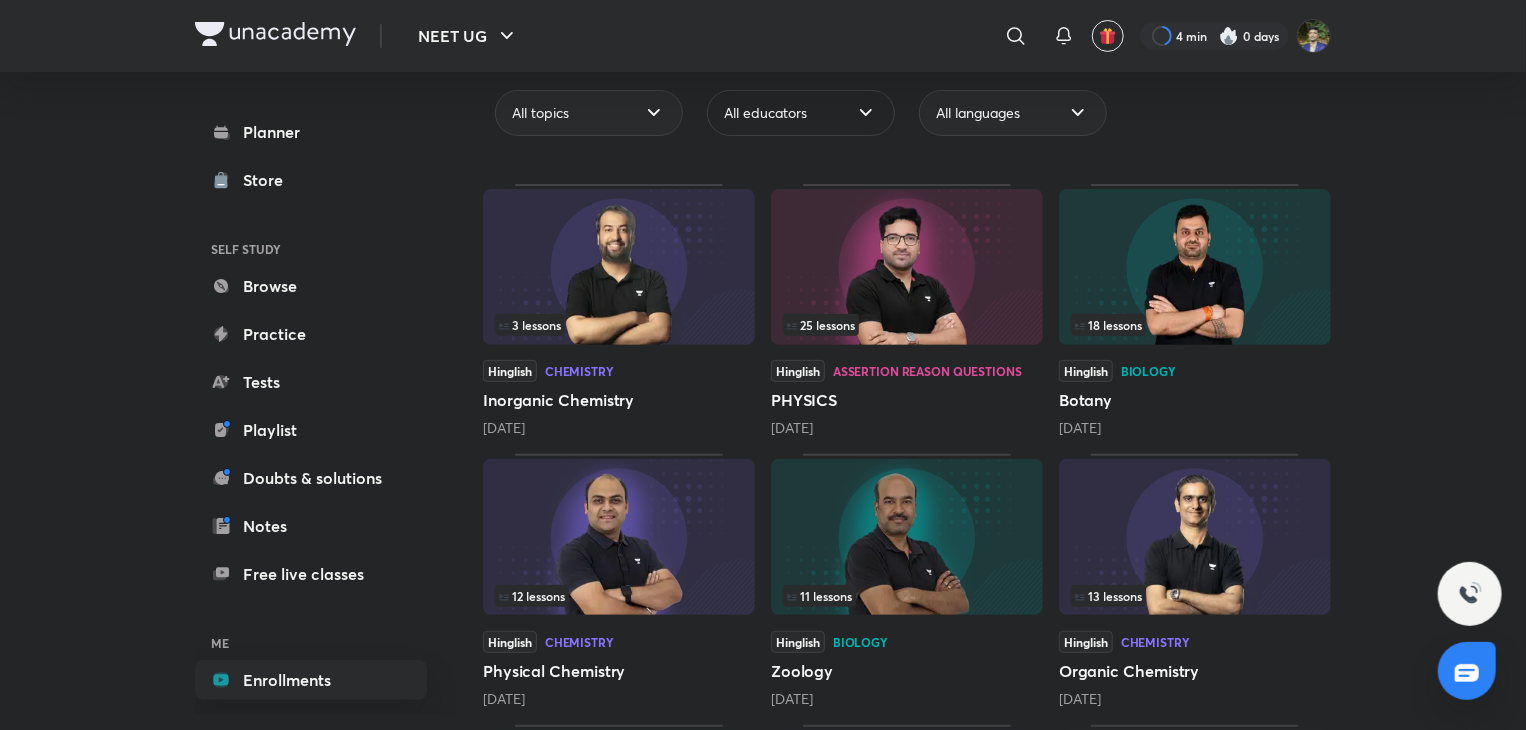 click on "All educators" at bounding box center (801, 113) 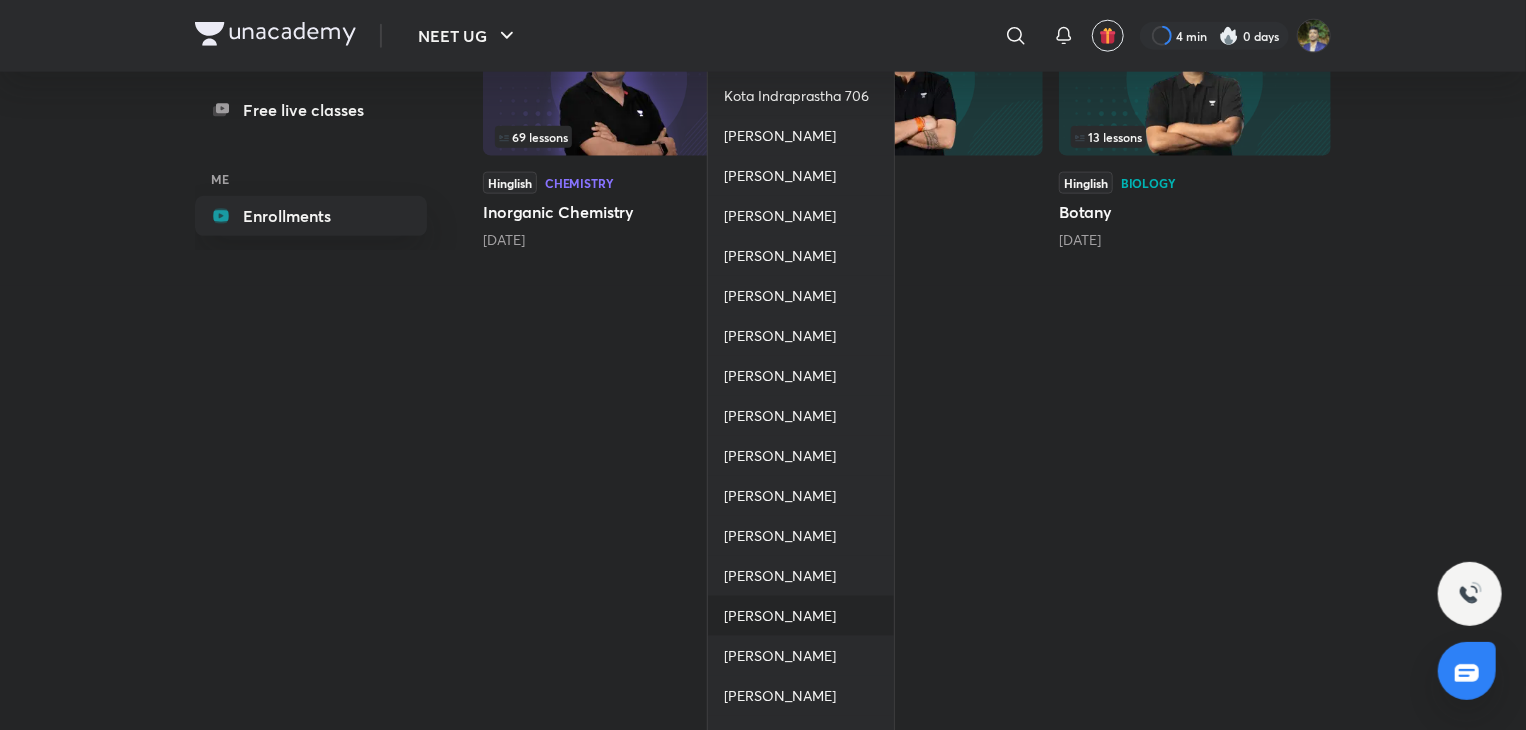 scroll, scrollTop: 1400, scrollLeft: 0, axis: vertical 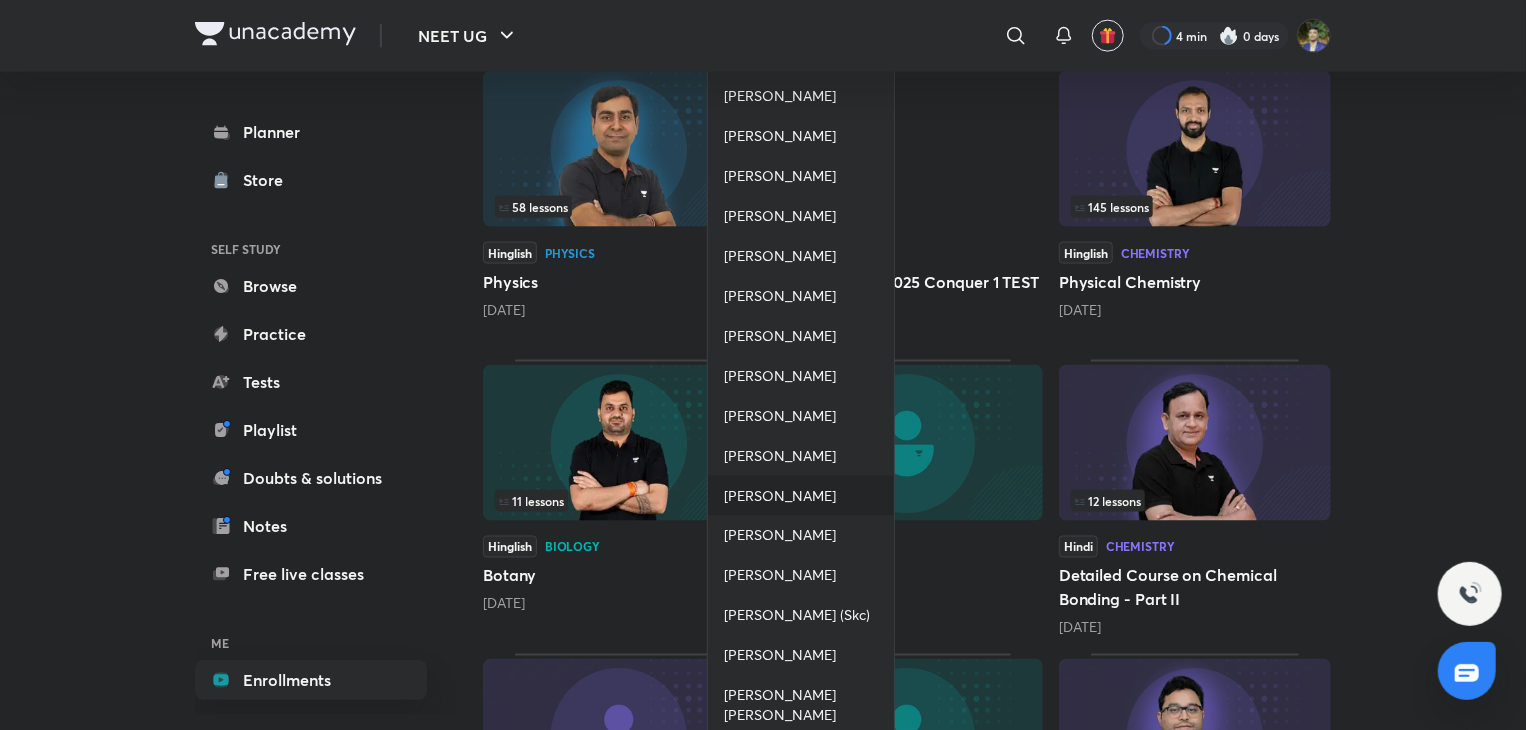 click on "[PERSON_NAME]" at bounding box center [780, 496] 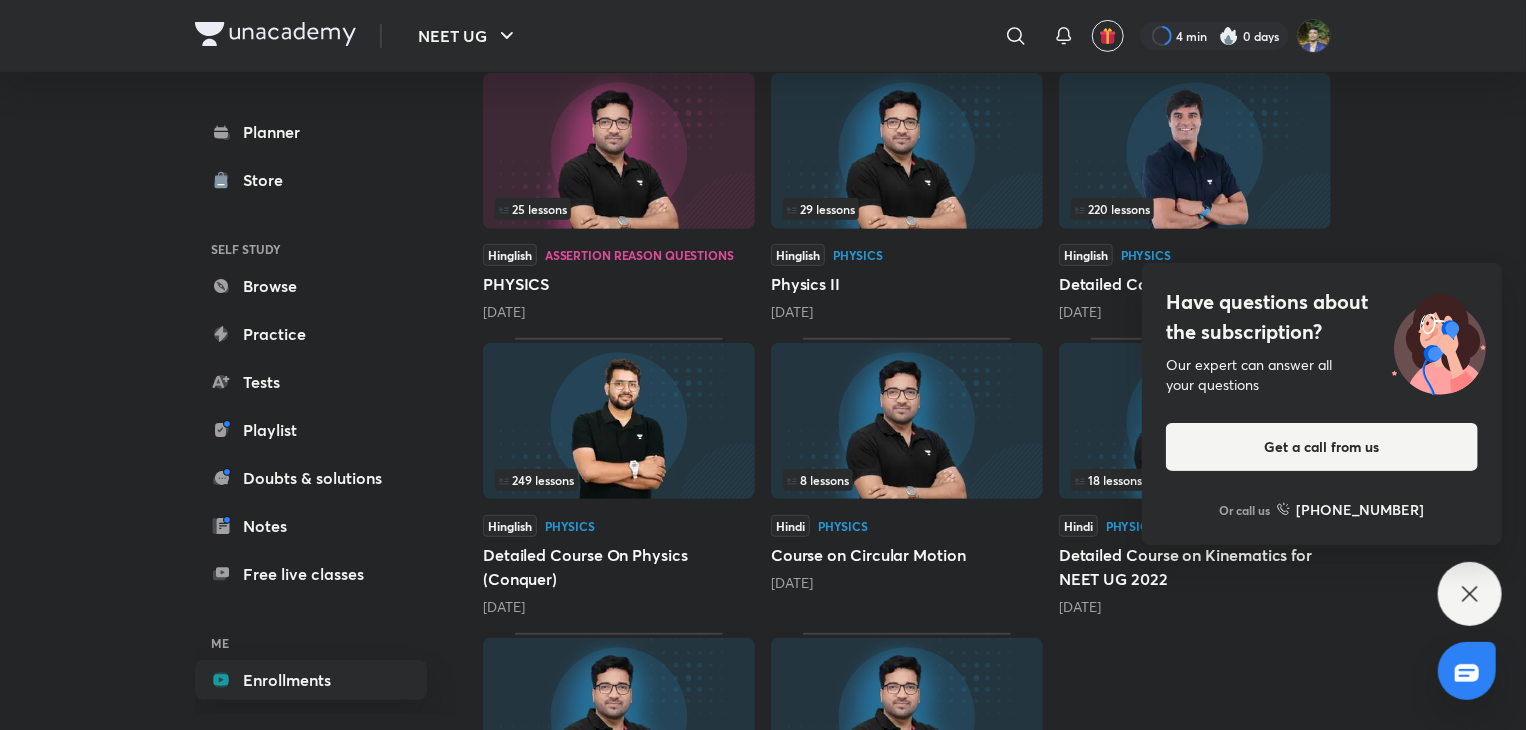 scroll, scrollTop: 531, scrollLeft: 0, axis: vertical 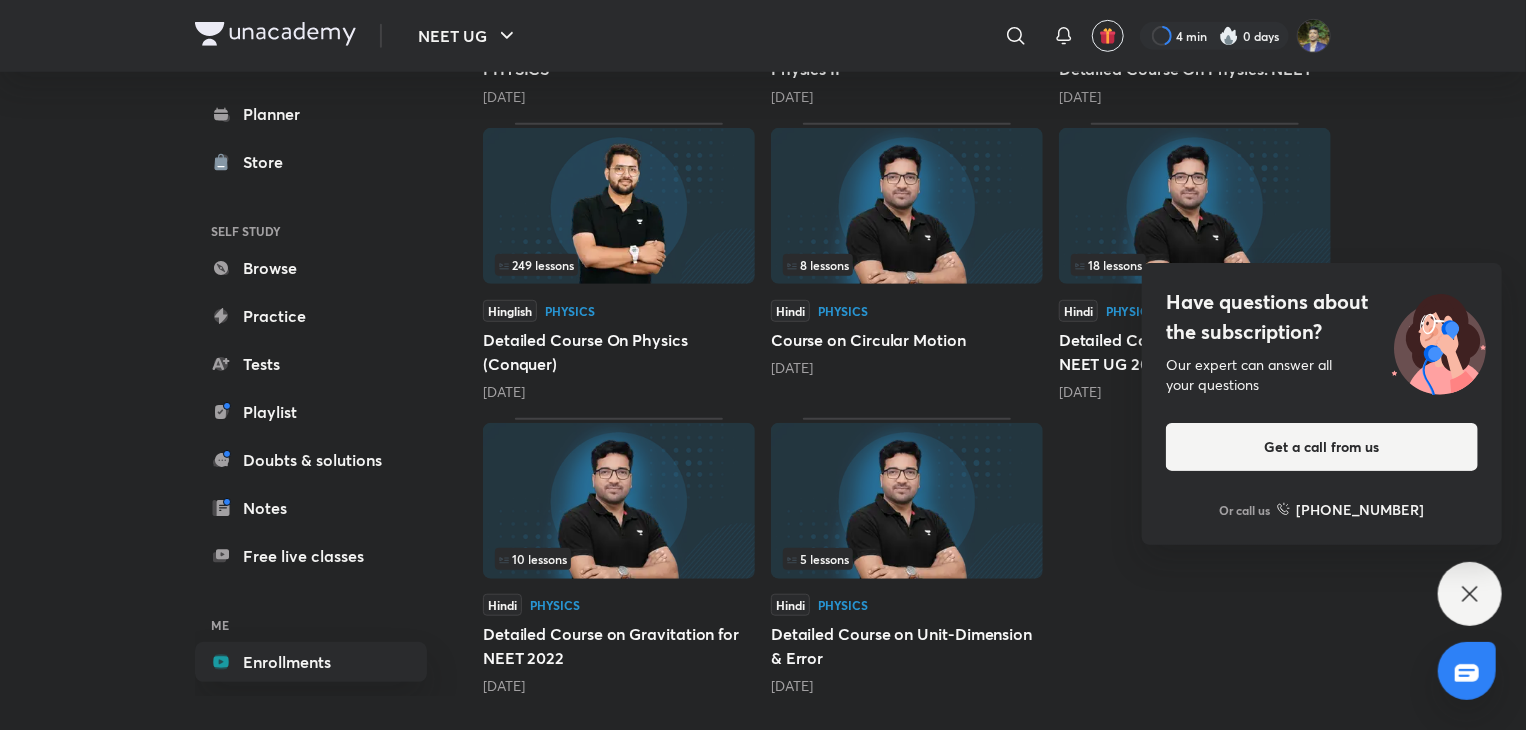 click on "25   lessons Hinglish Assertion Reason Questions PHYSICS [DATE]   29   lessons Hinglish Physics Physics II [DATE]   220   lessons Hinglish Physics Detailed Course On Physics: NEET [DATE]   249   lessons Hinglish Physics Detailed Course On Physics (Conquer) [DATE]   8   lessons Hindi Physics Course on Circular Motion [DATE]   18   lessons Hindi Physics Detailed Course on Kinematics for NEET UG 2022 [DATE]   10   lessons Hindi Physics Detailed Course on Gravitation for NEET 2022 [DATE]   5   lessons Hindi Physics Detailed Course on Unit-Dimension & Error [DATE]" at bounding box center [907, 274] 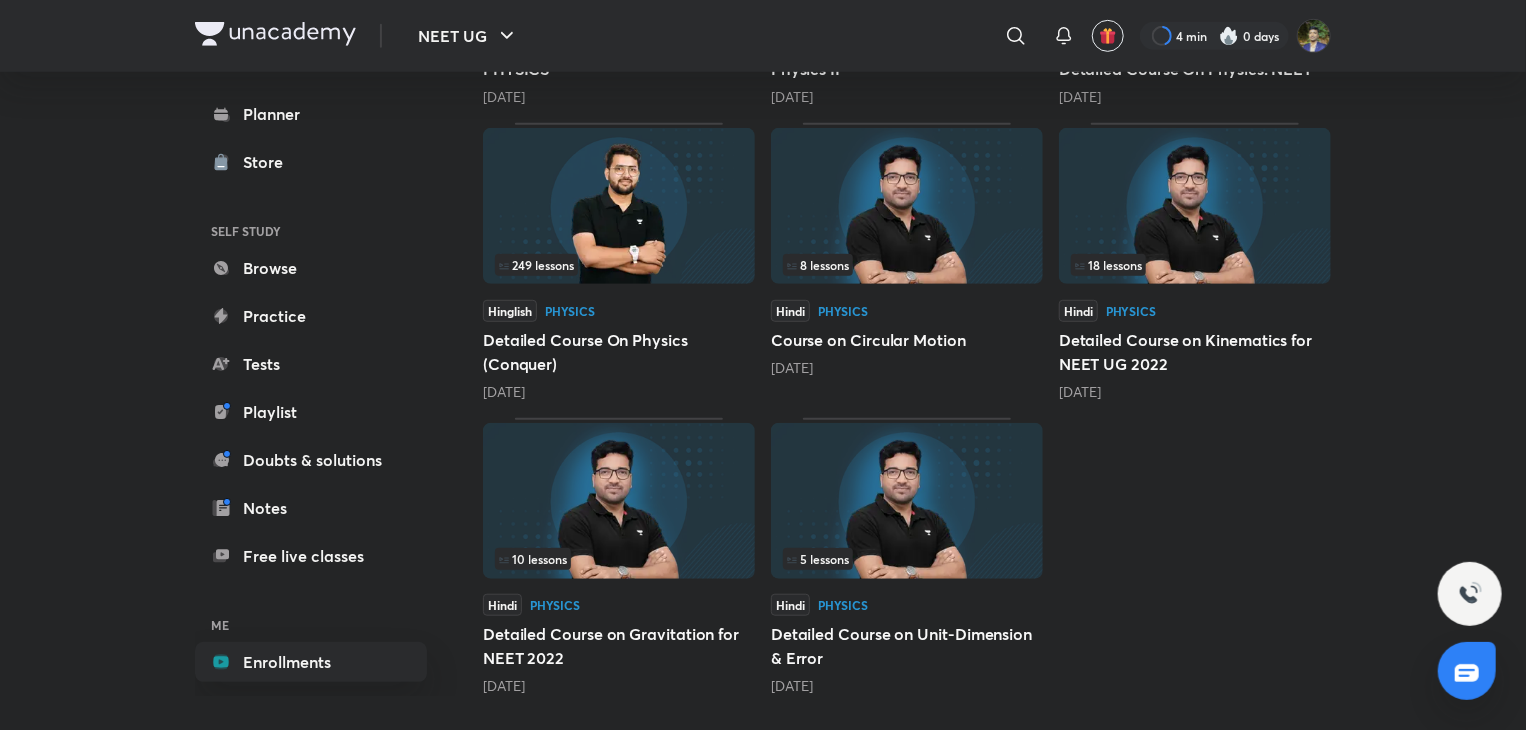click at bounding box center (907, 501) 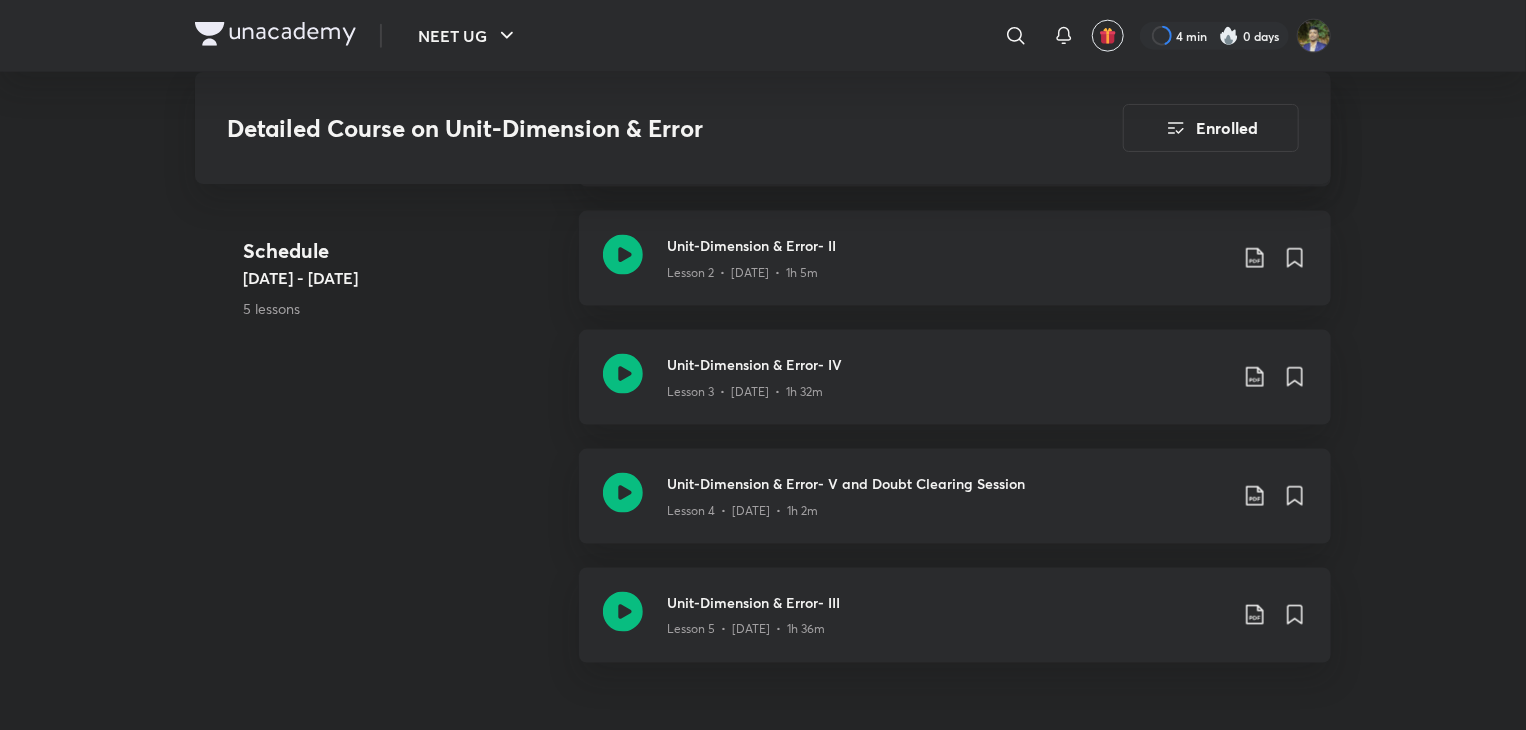 scroll, scrollTop: 1300, scrollLeft: 0, axis: vertical 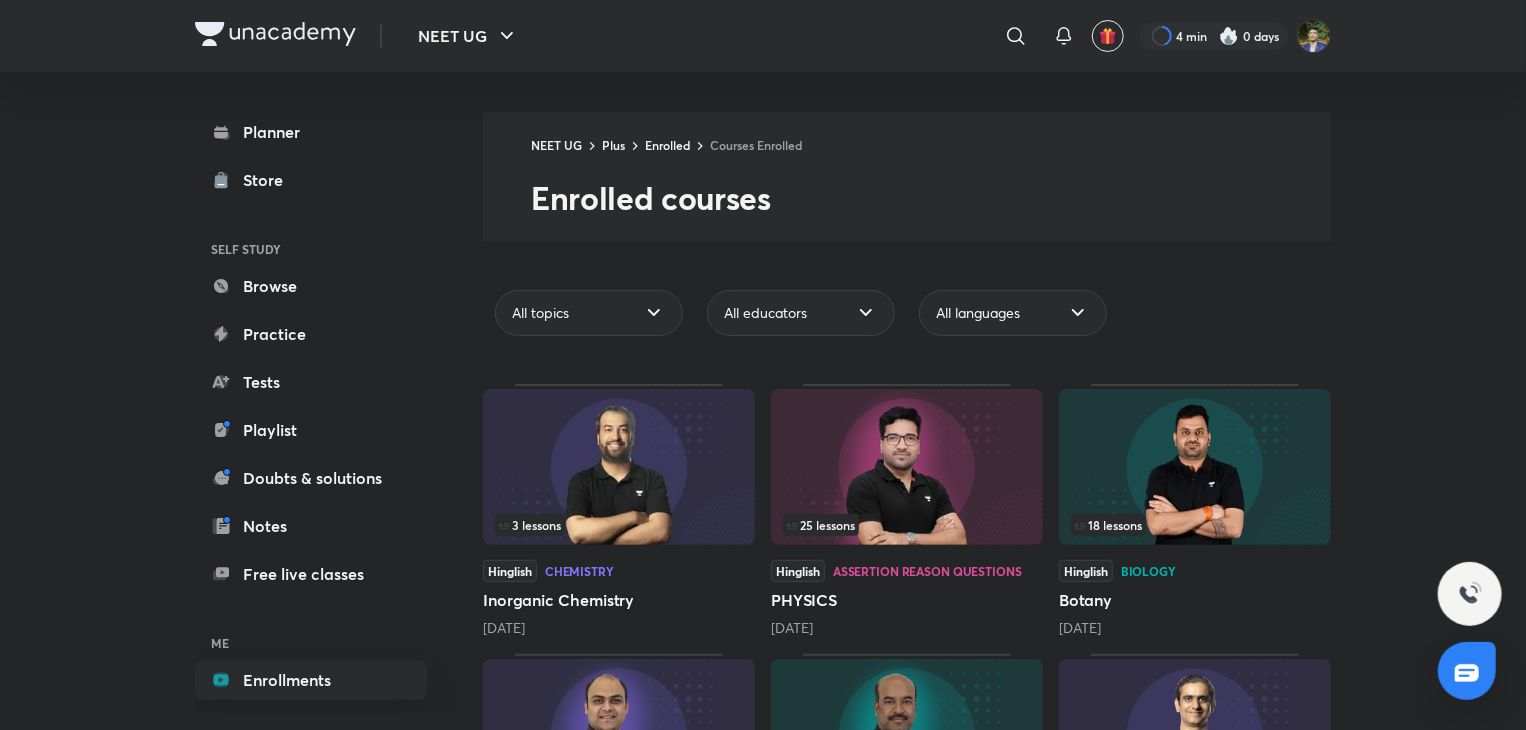 click at bounding box center [907, 467] 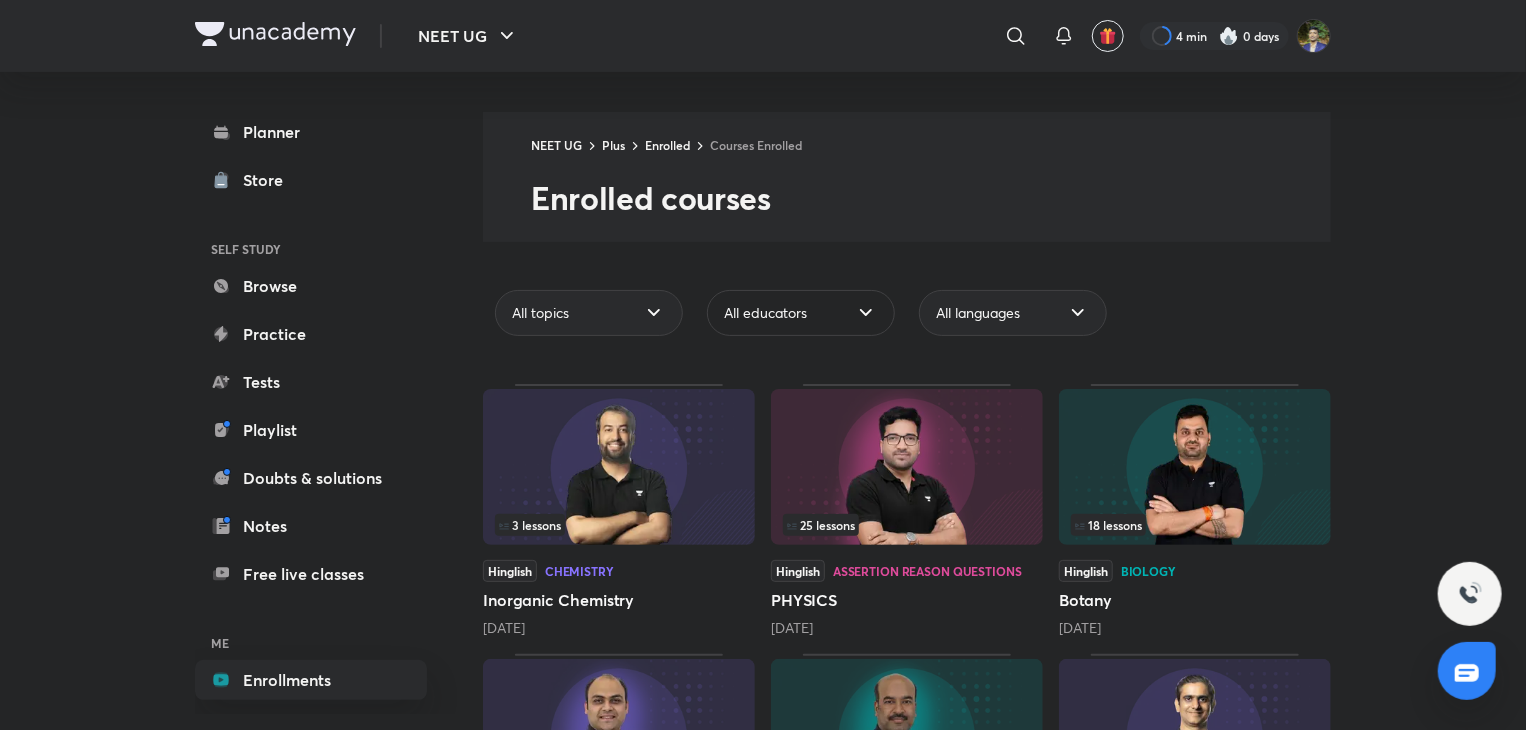 click 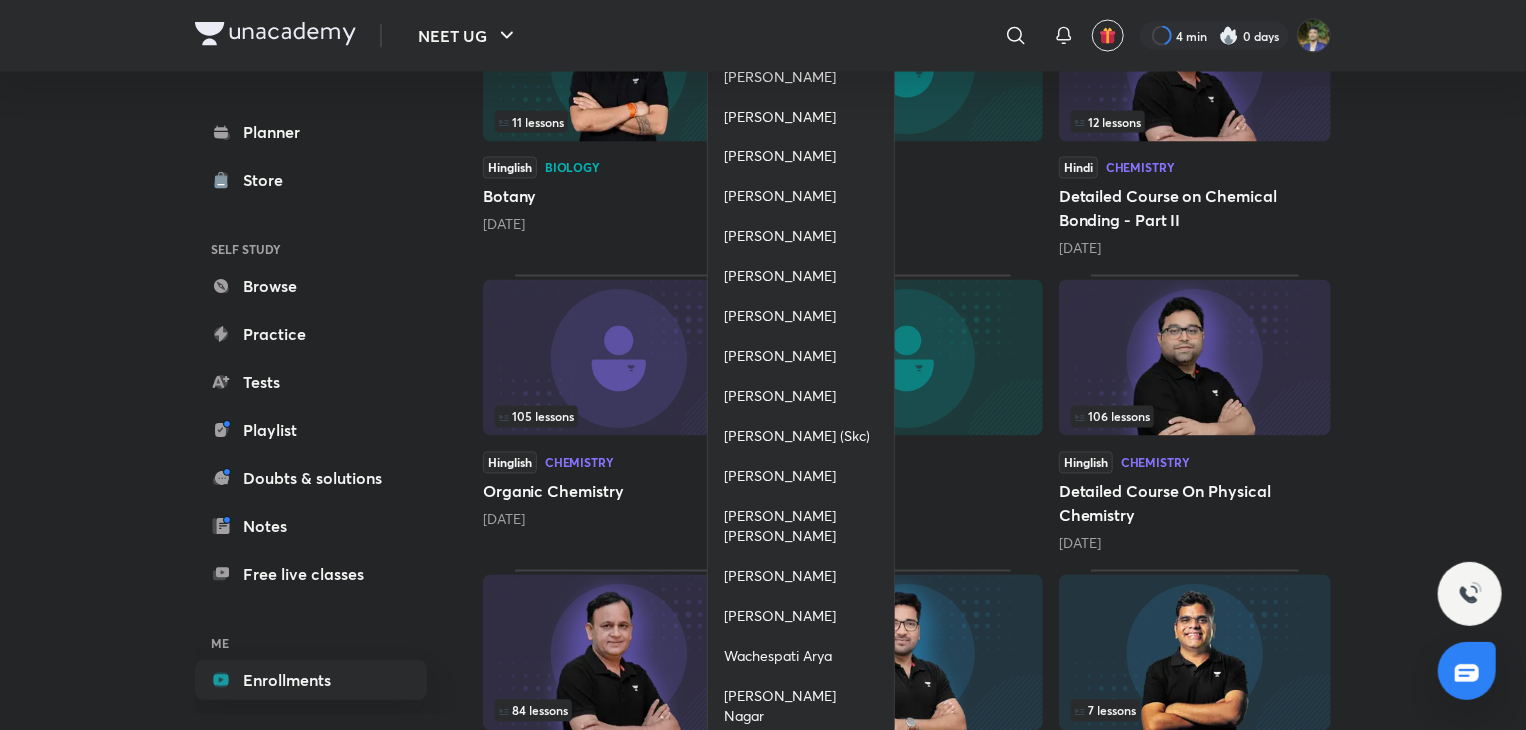 scroll, scrollTop: 1600, scrollLeft: 0, axis: vertical 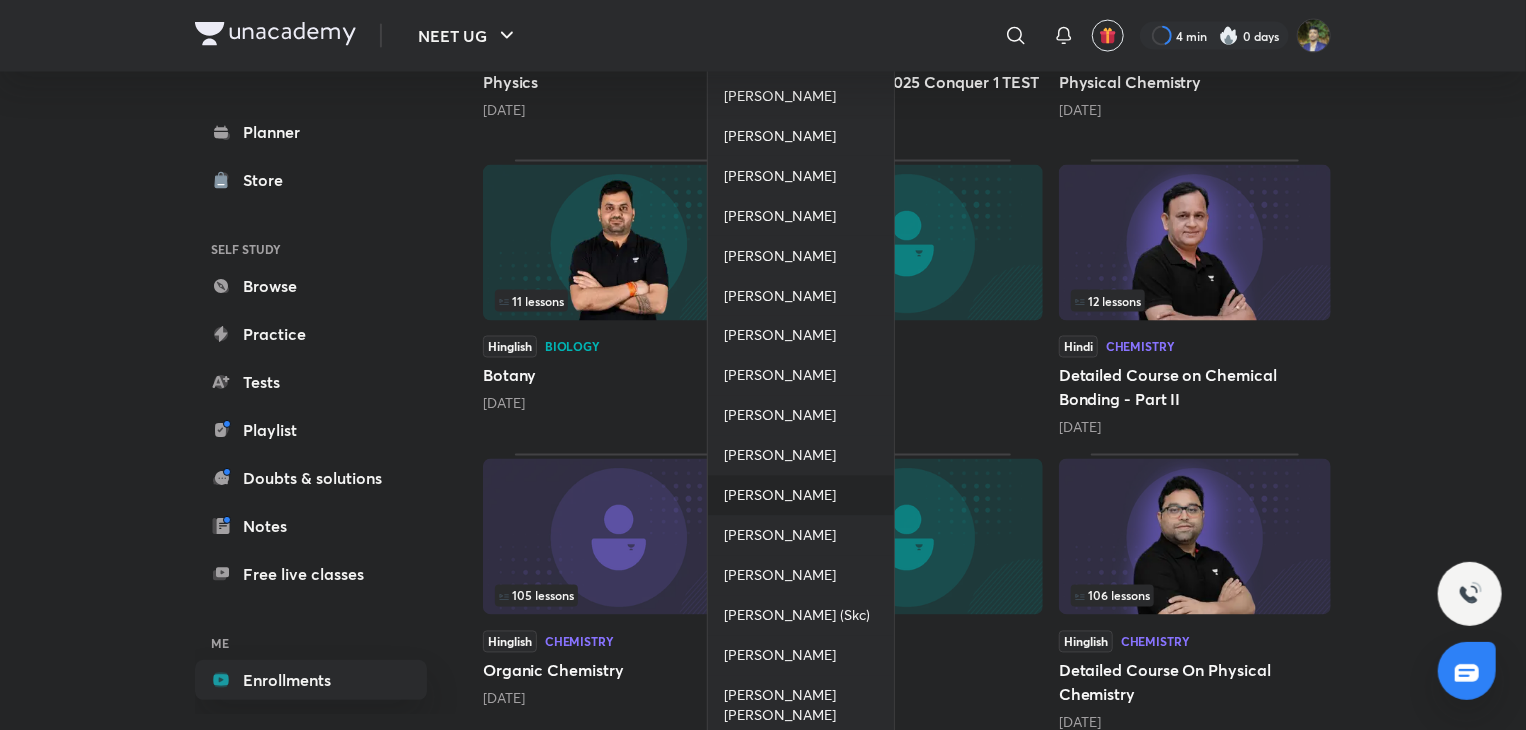 click on "[PERSON_NAME]" at bounding box center [780, 496] 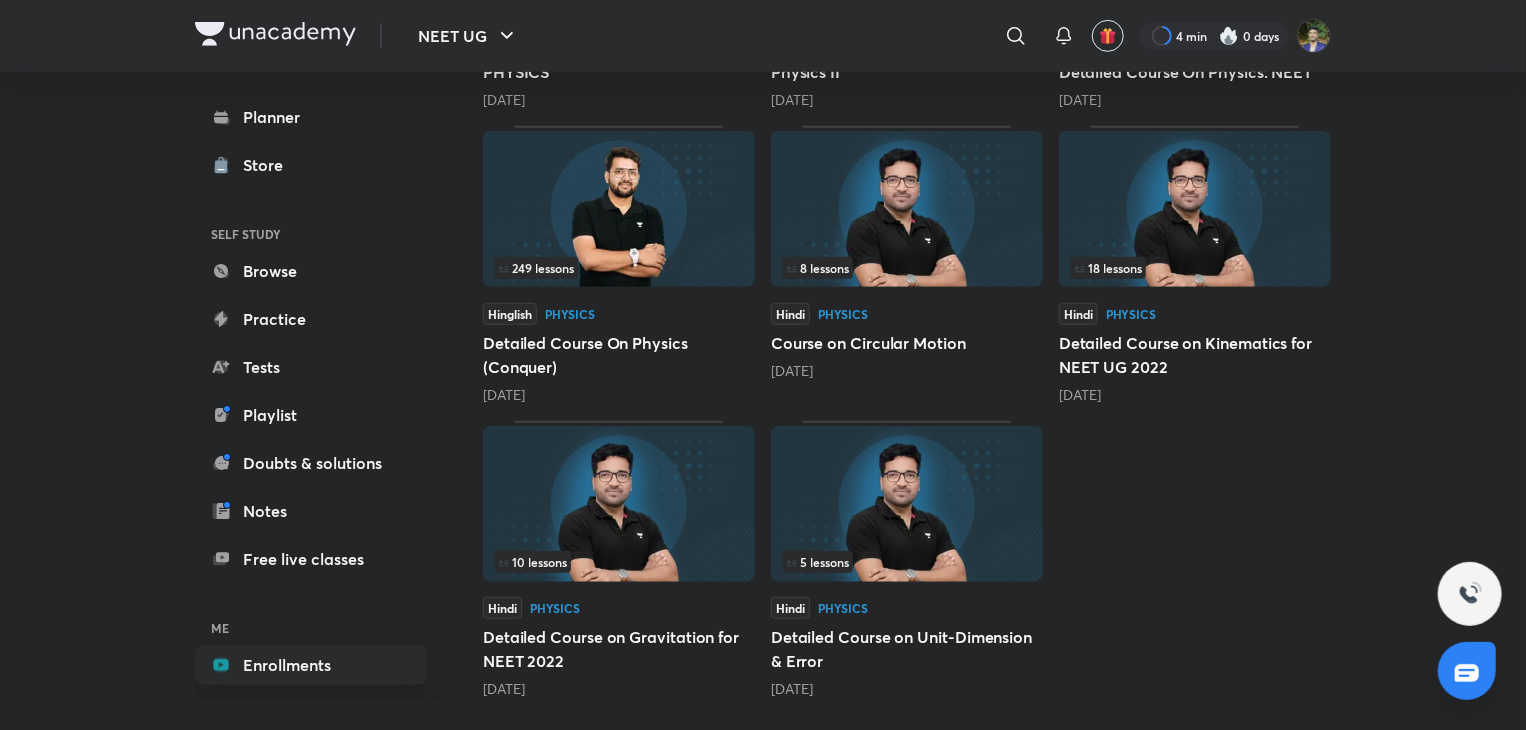 scroll, scrollTop: 531, scrollLeft: 0, axis: vertical 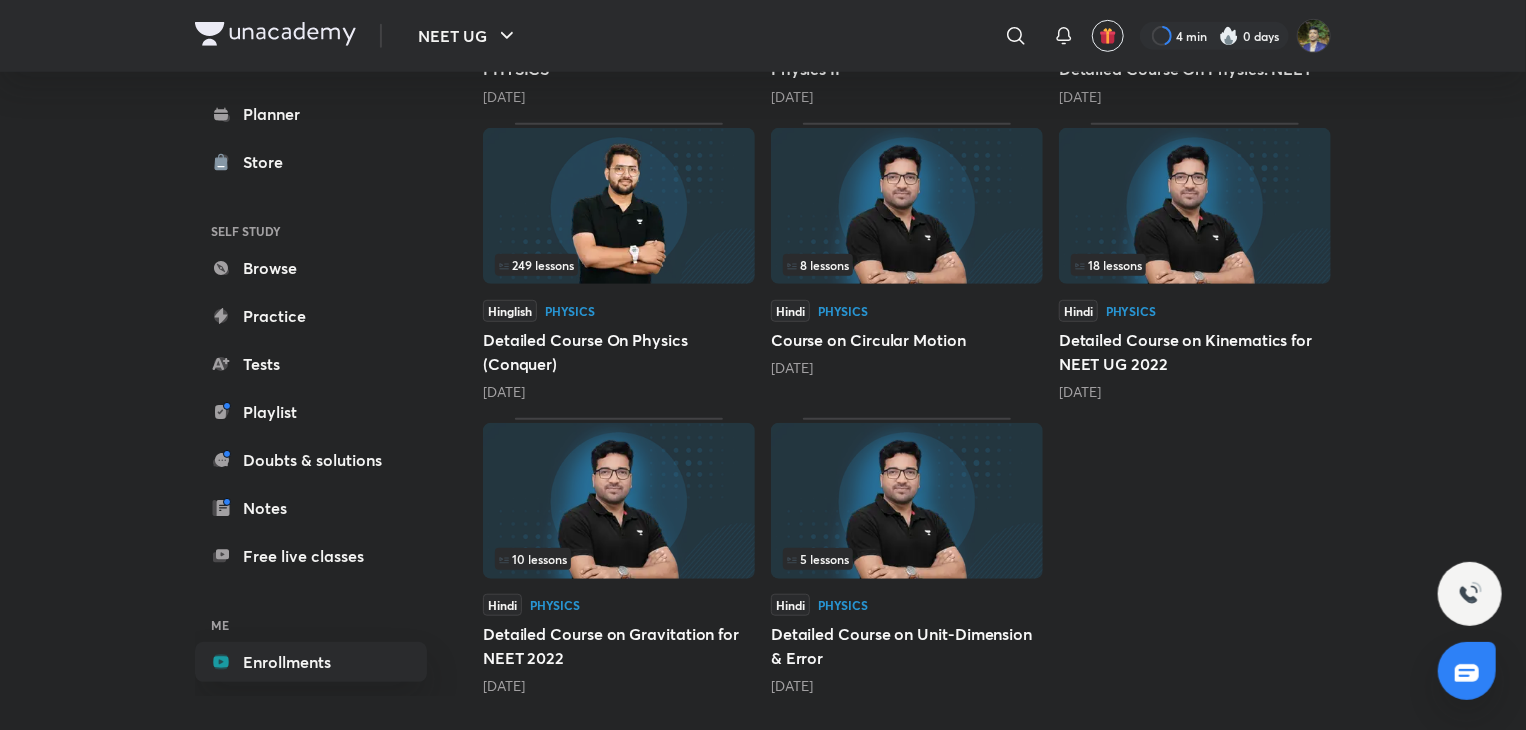 click at bounding box center [907, 501] 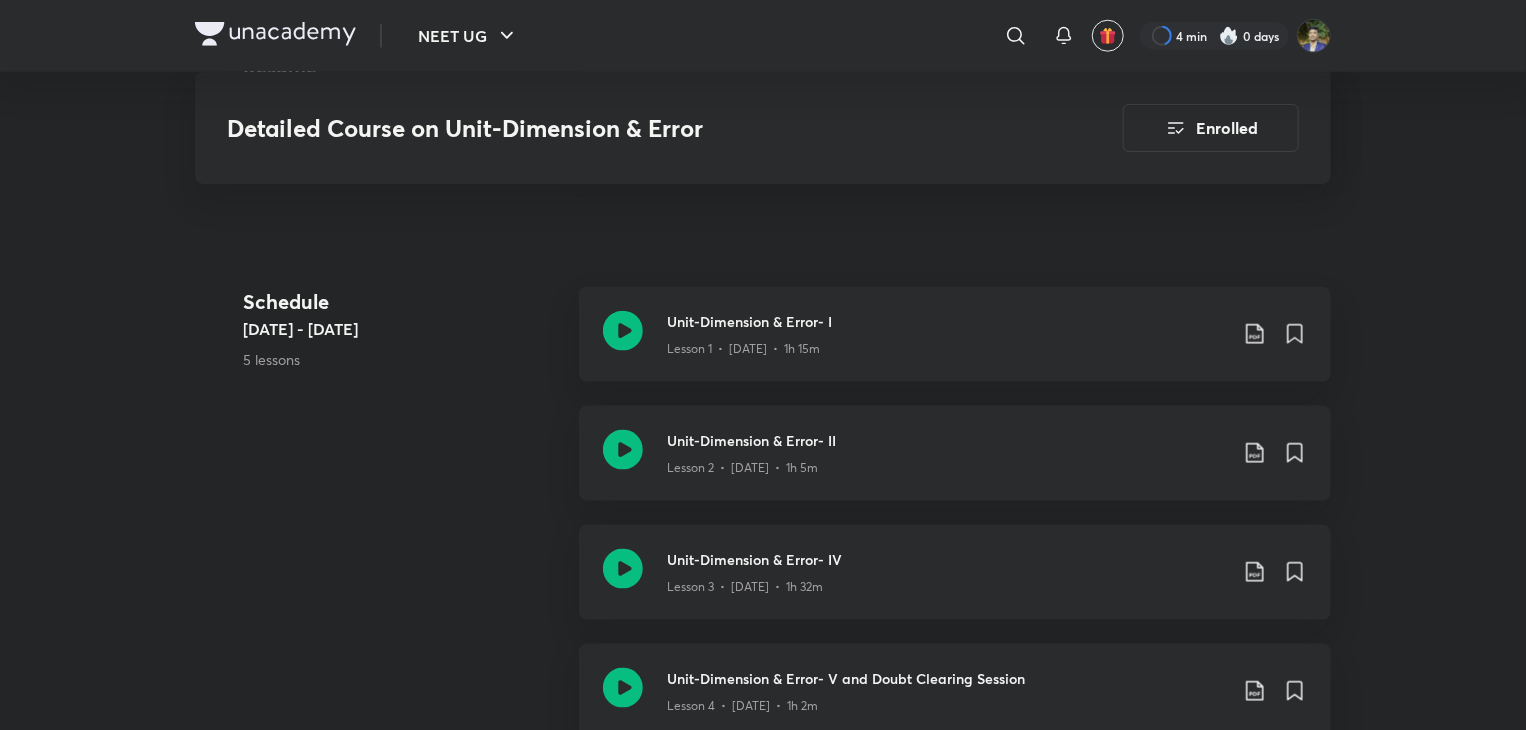 scroll, scrollTop: 1000, scrollLeft: 0, axis: vertical 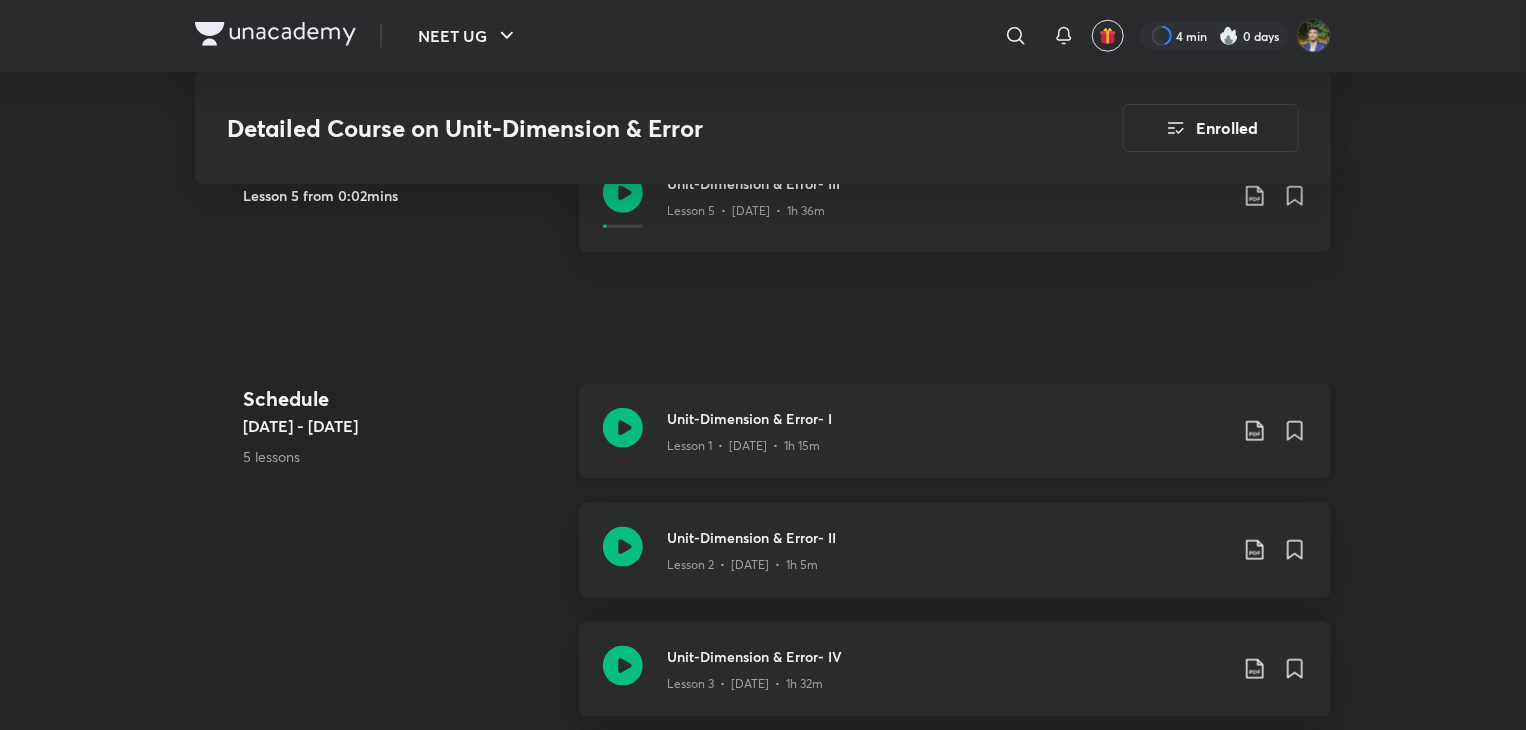click 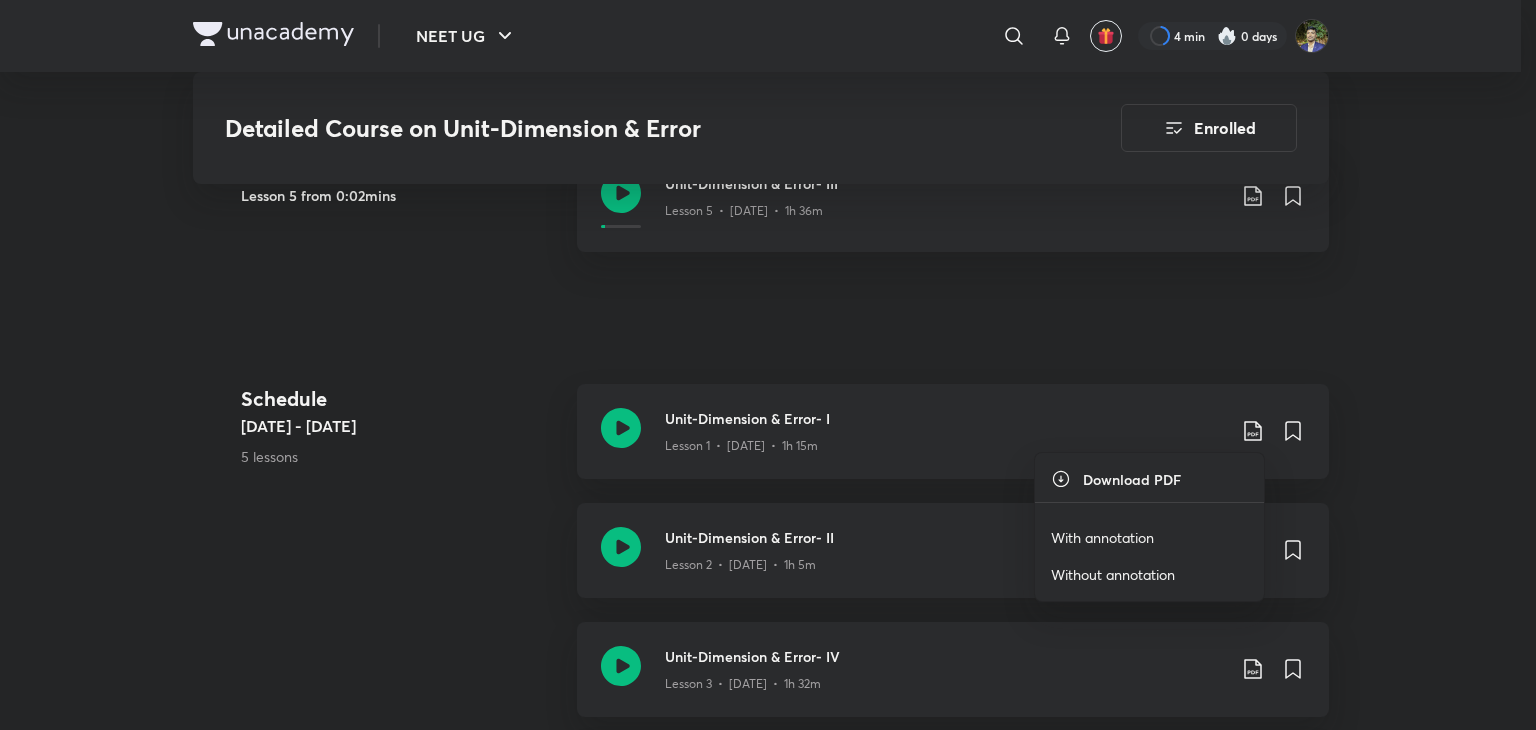 click on "With annotation" at bounding box center [1102, 537] 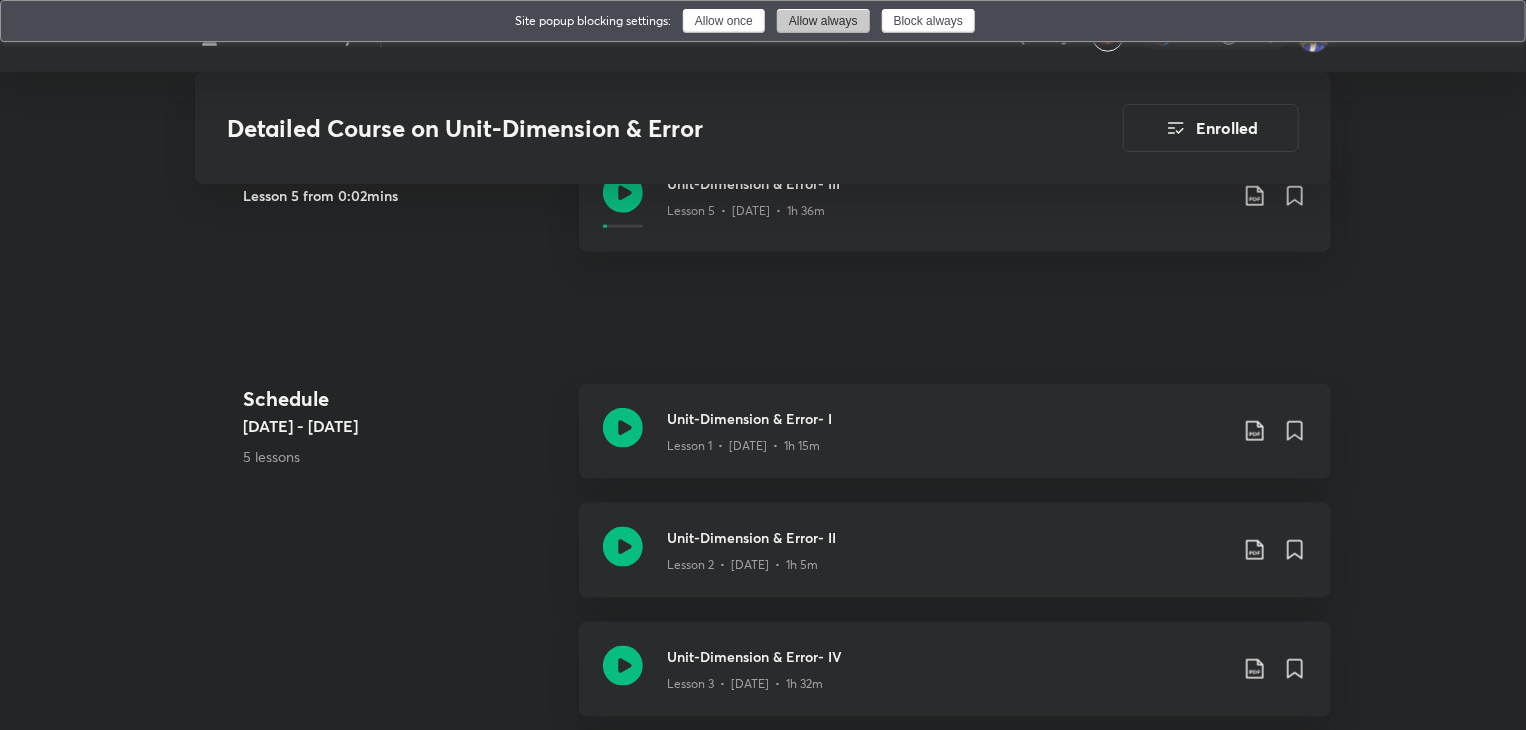 click on "Allow always" at bounding box center (823, 21) 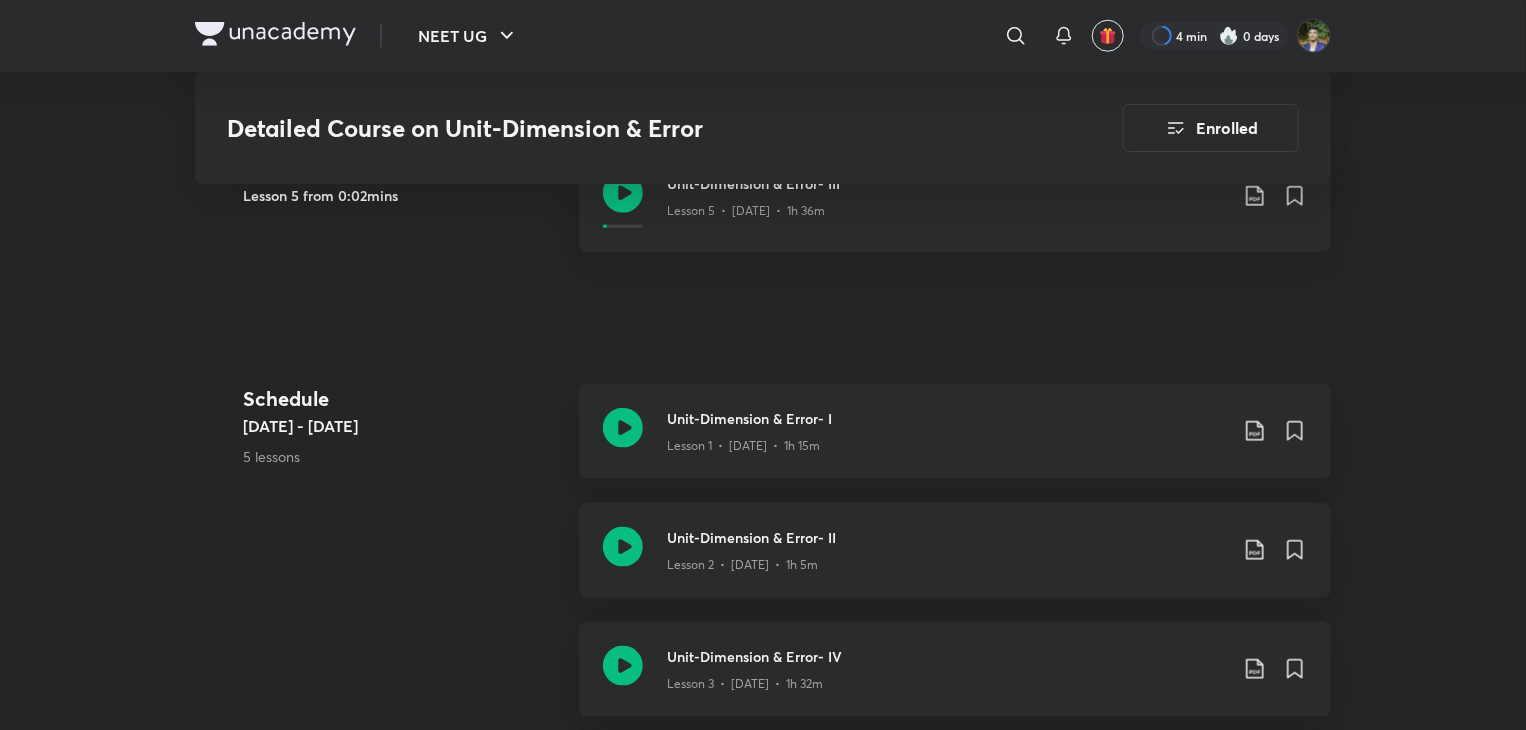 scroll, scrollTop: 1100, scrollLeft: 0, axis: vertical 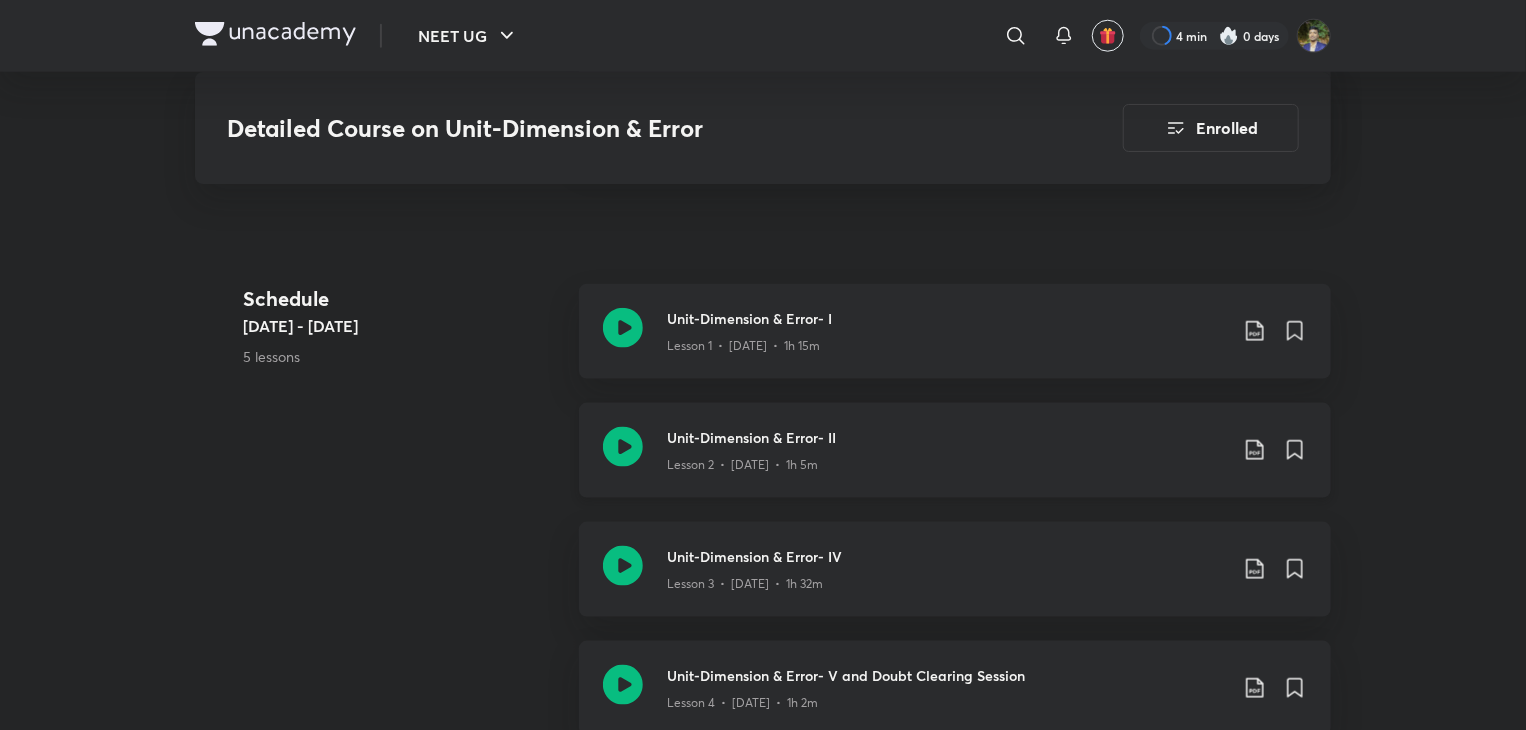 click 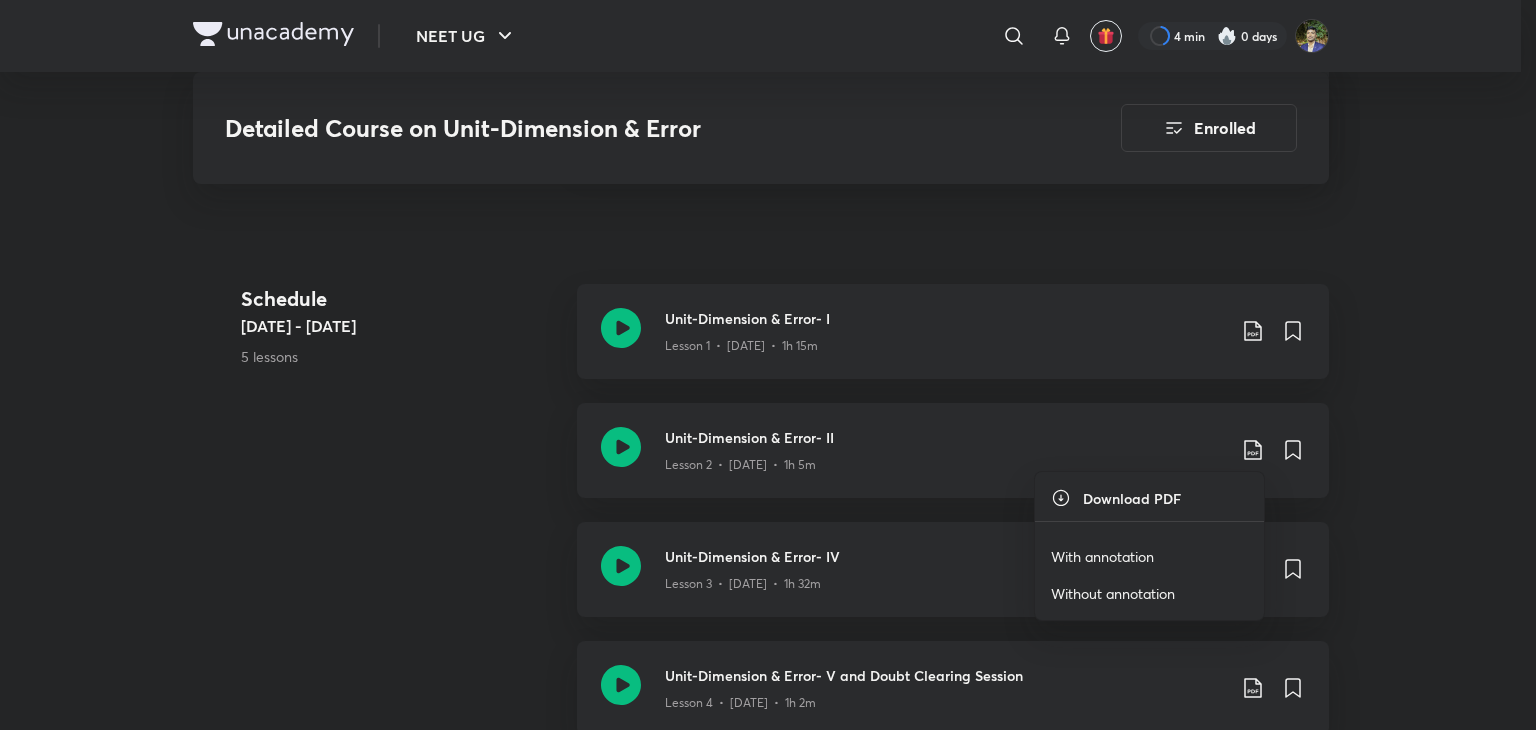 click on "With annotation" at bounding box center [1102, 556] 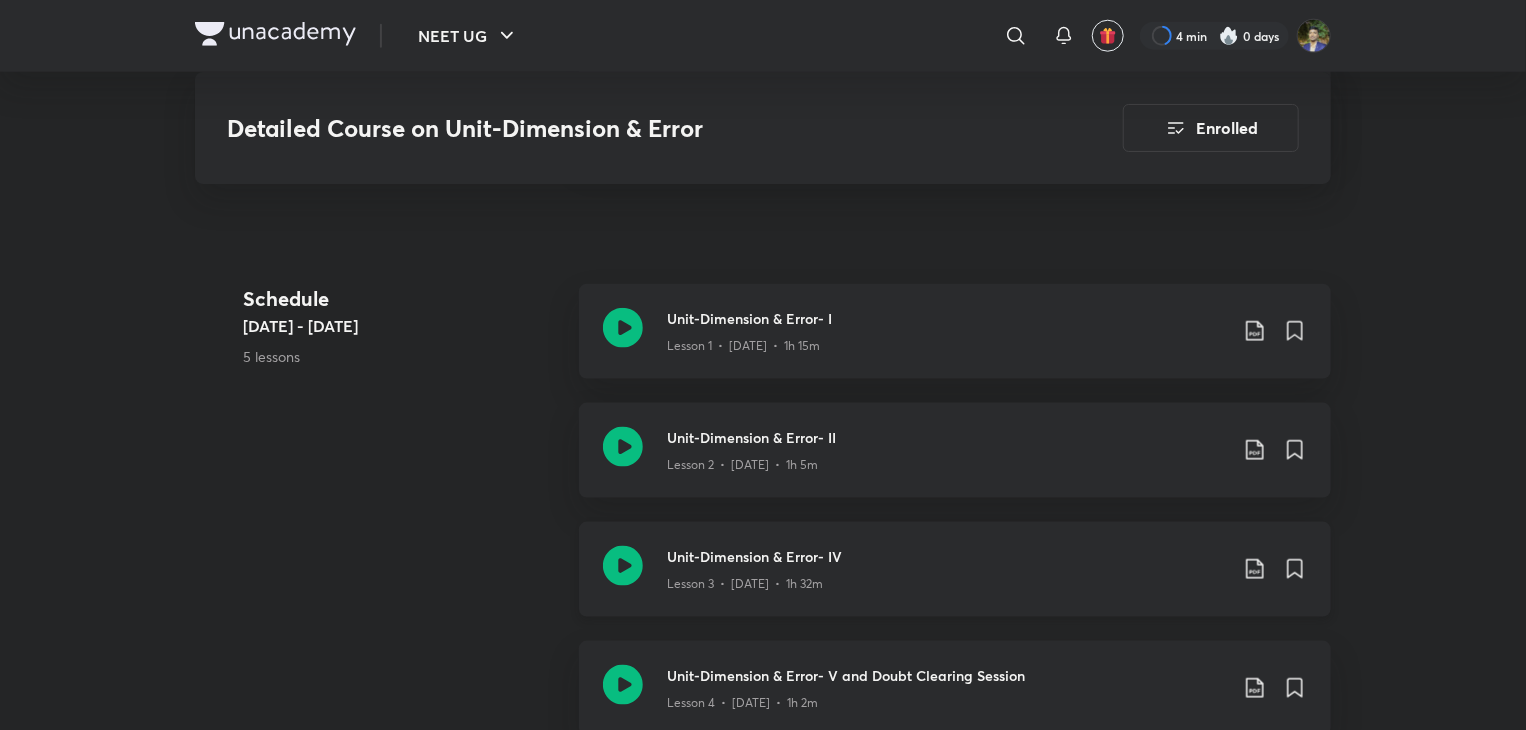 click 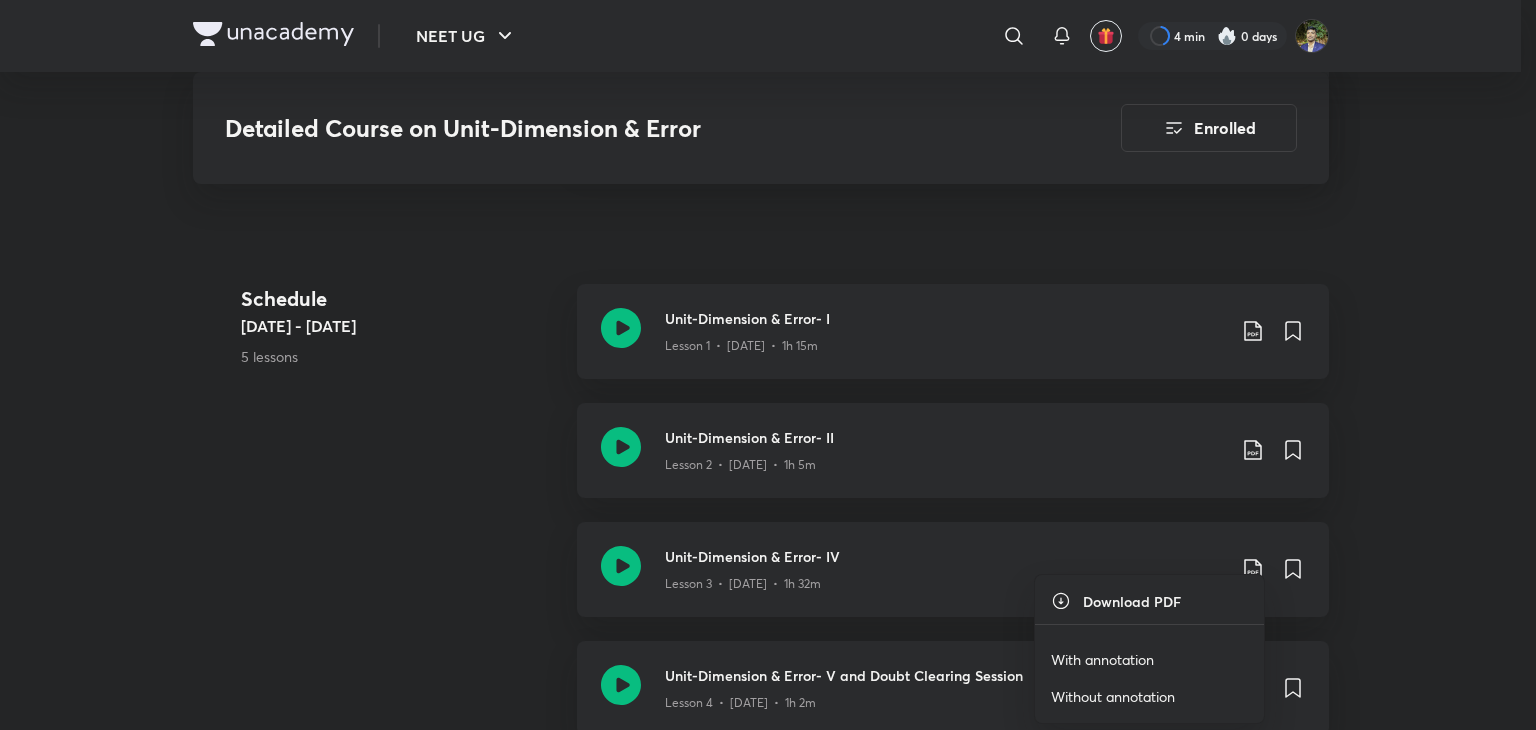 click on "With annotation" at bounding box center (1102, 659) 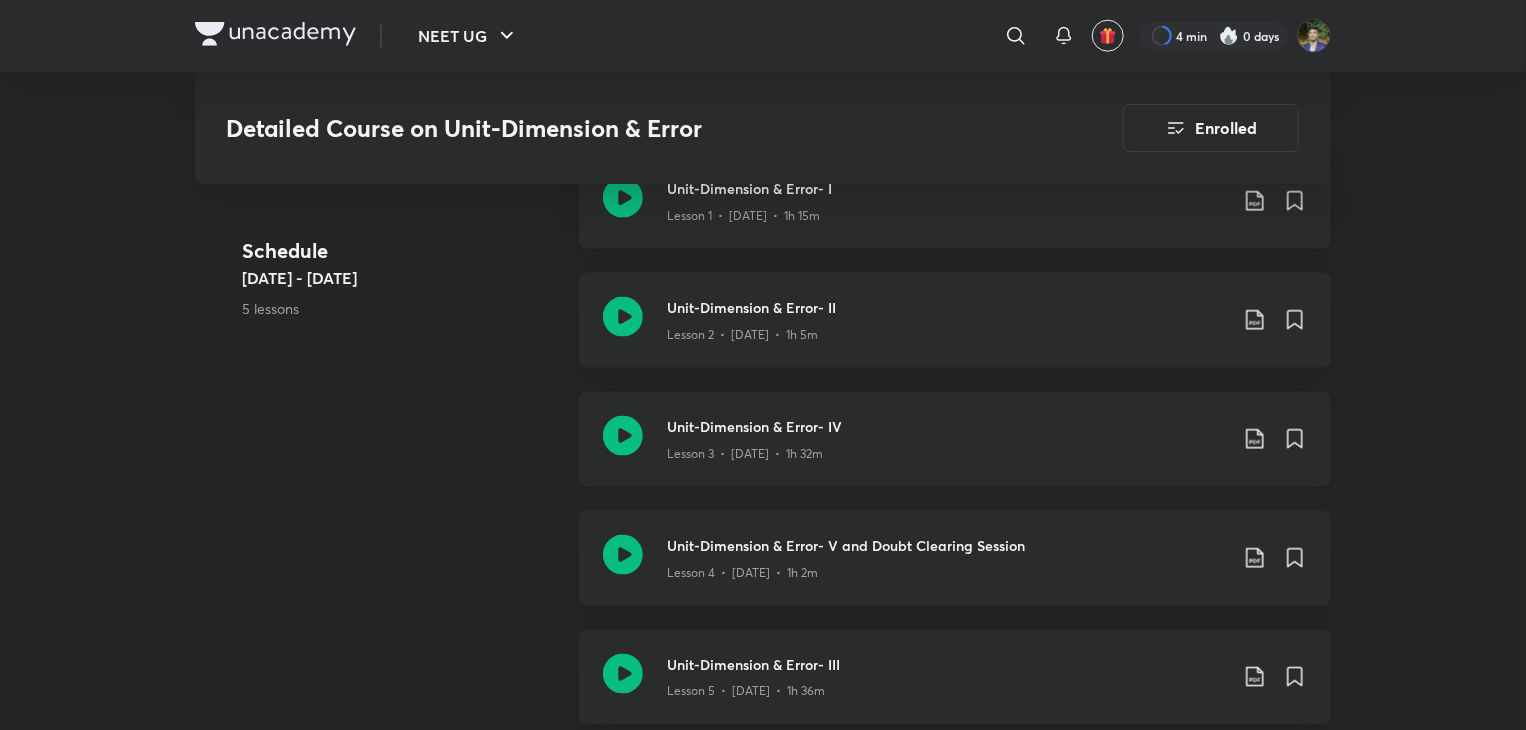 scroll, scrollTop: 1300, scrollLeft: 0, axis: vertical 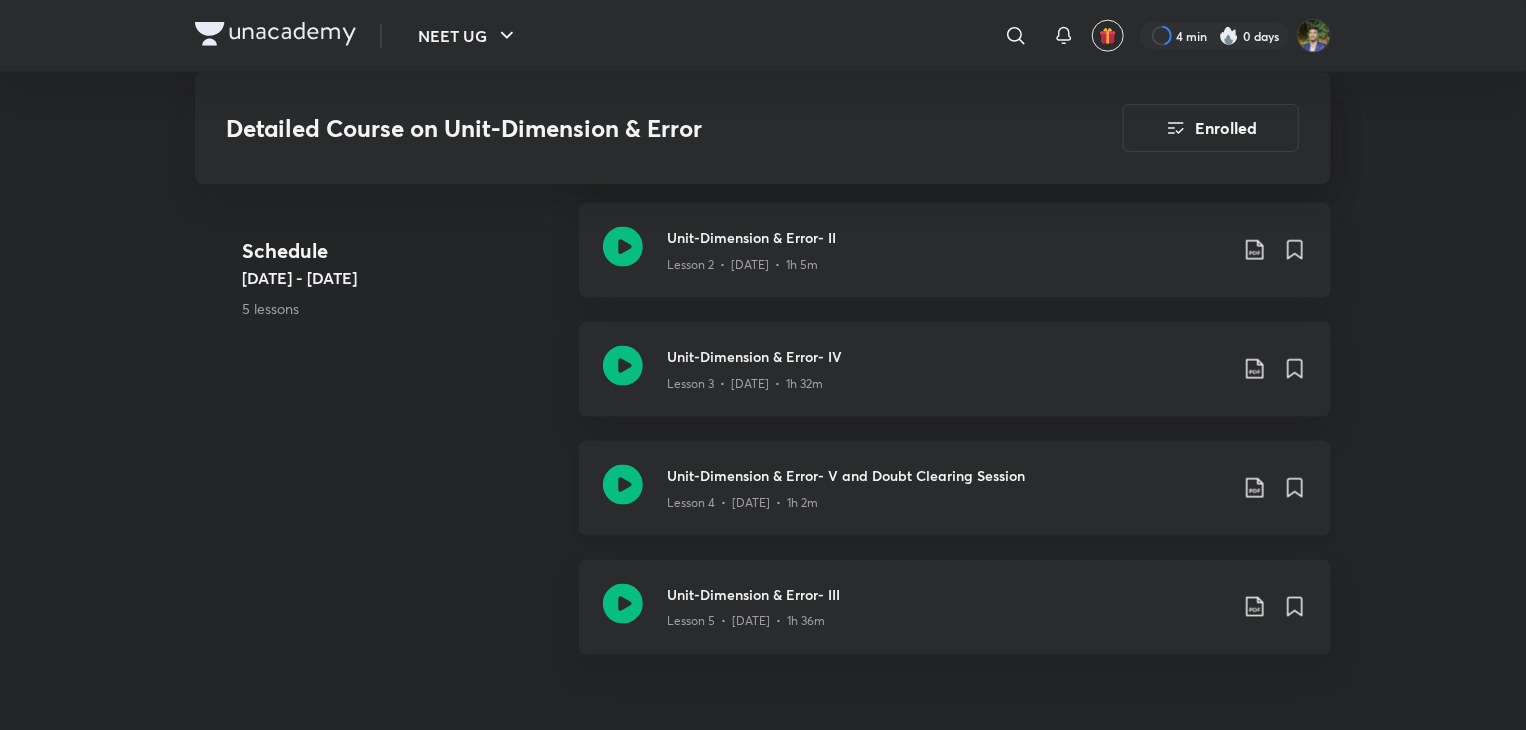 click 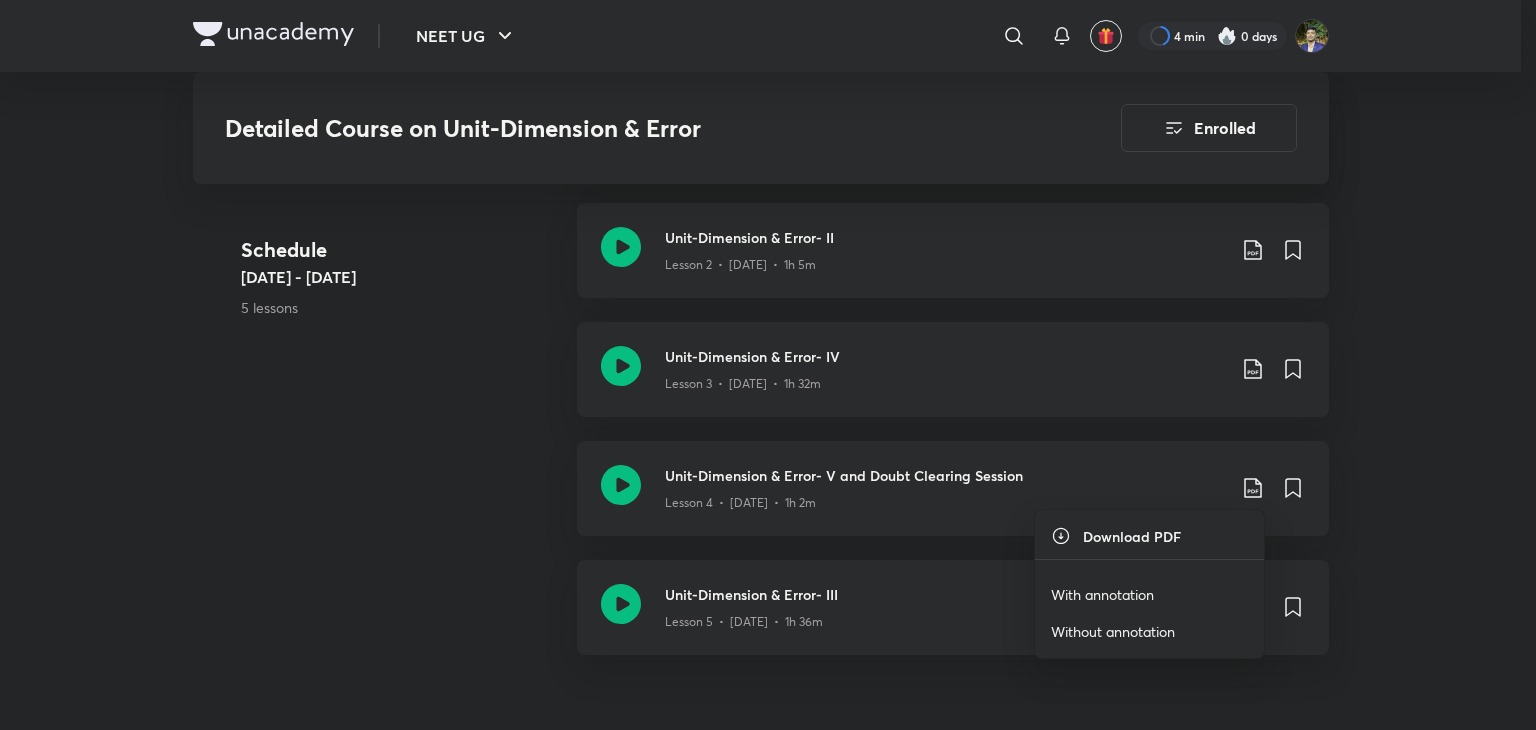 click on "With annotation" at bounding box center (1102, 594) 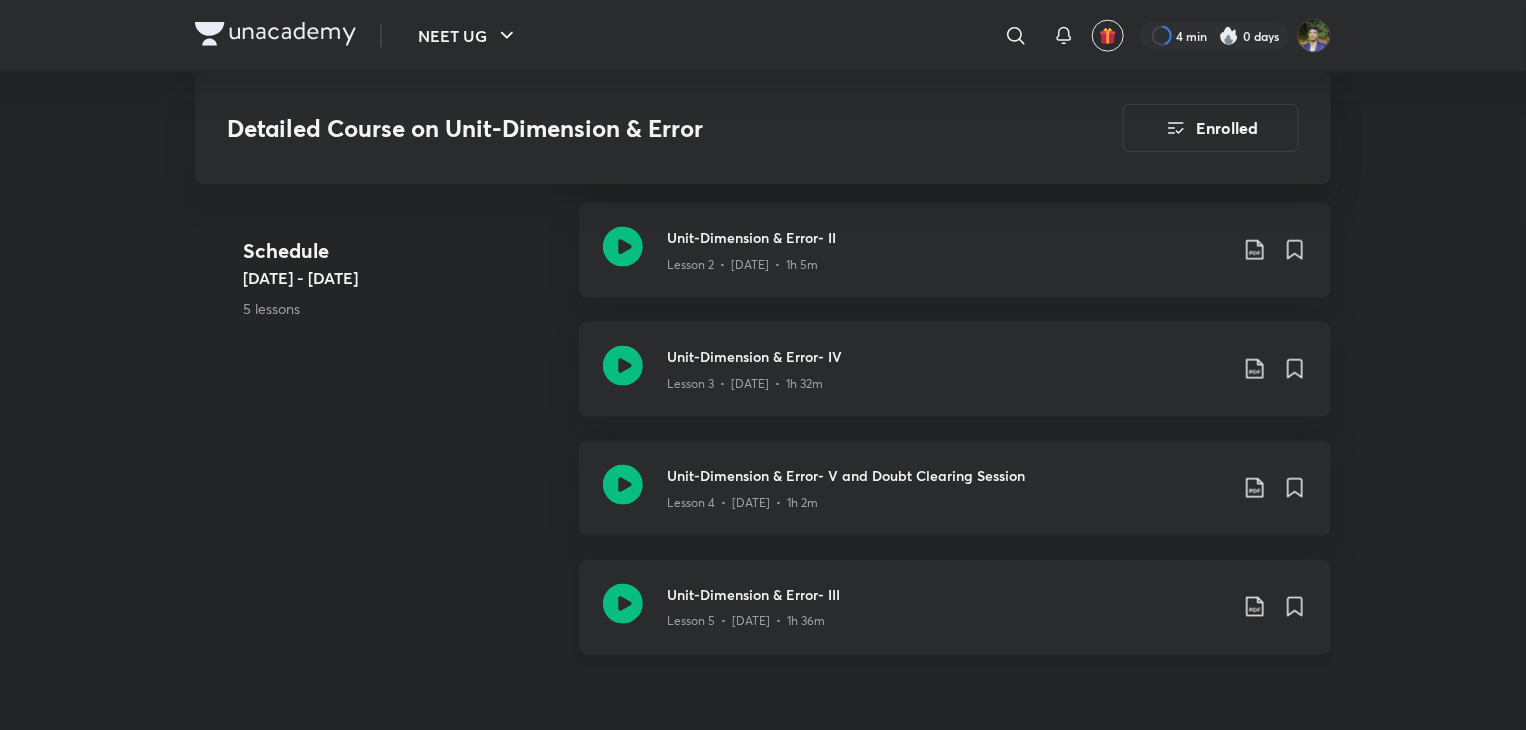click 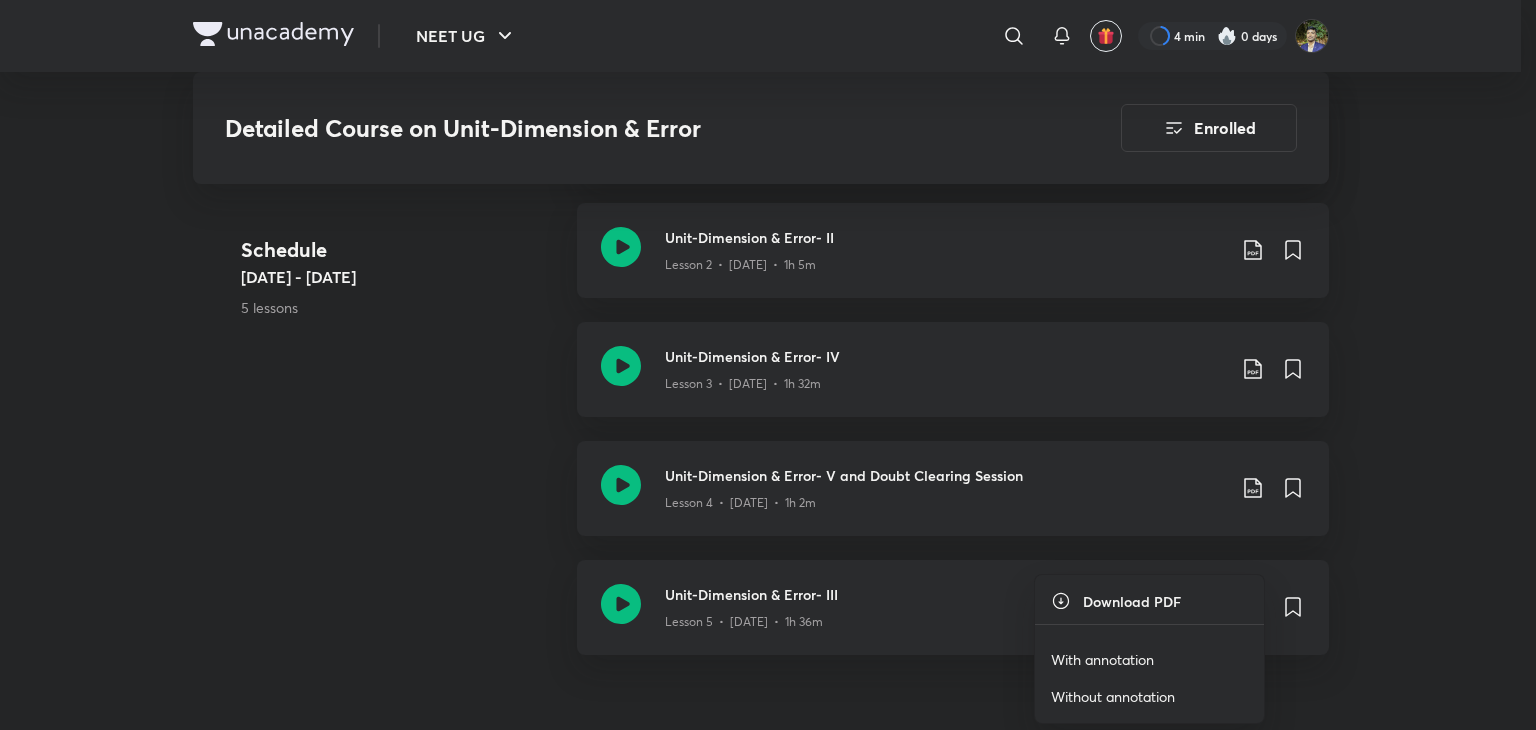 click on "With annotation" at bounding box center [1102, 659] 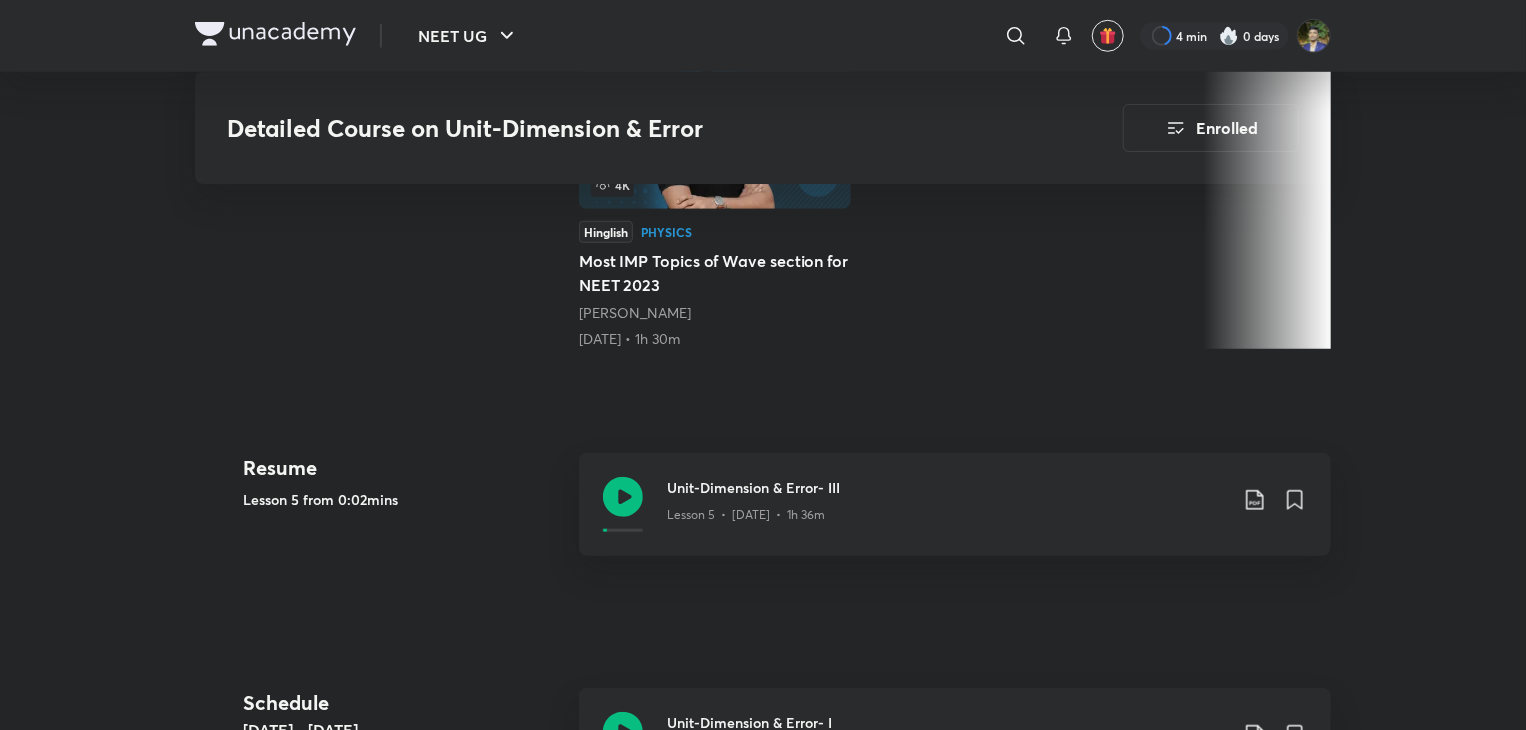 scroll, scrollTop: 300, scrollLeft: 0, axis: vertical 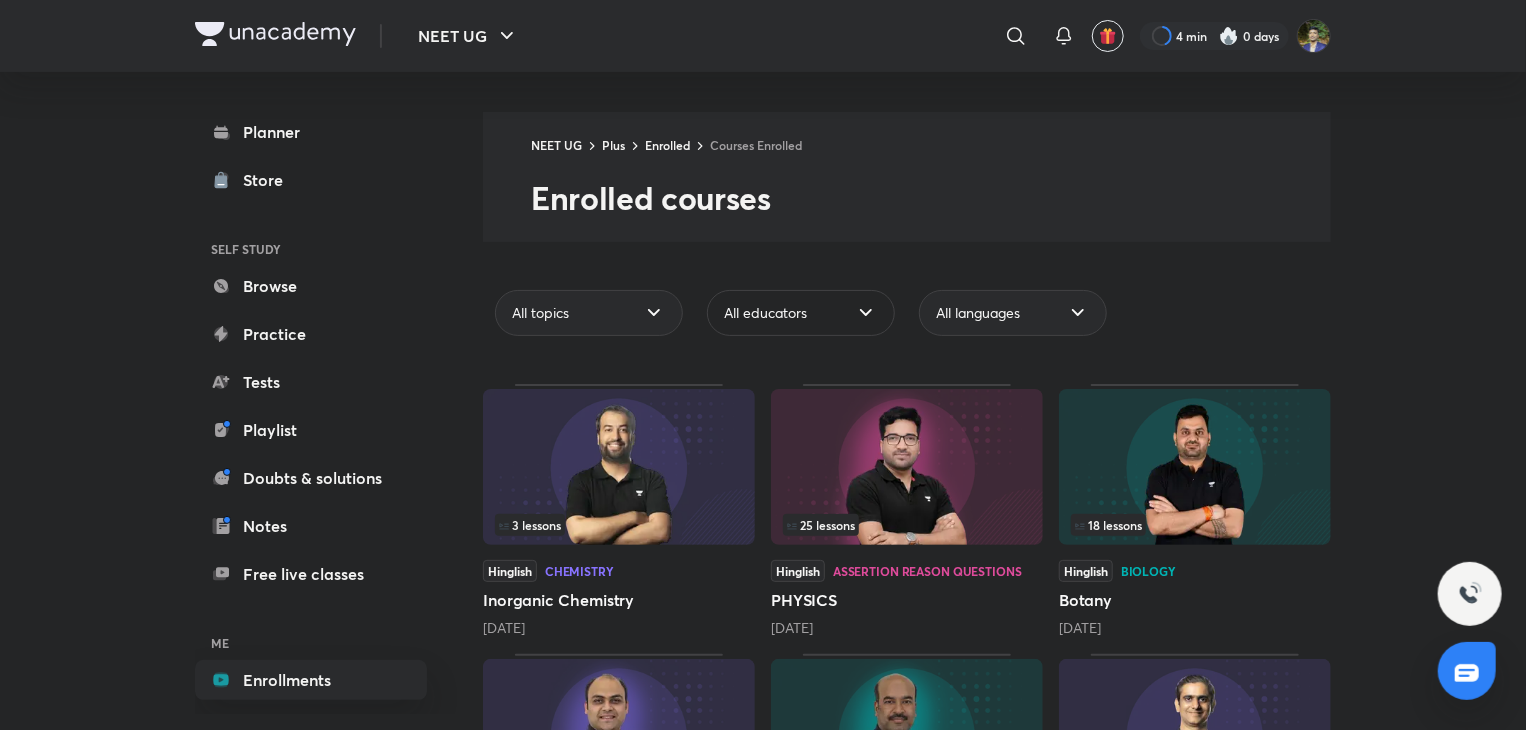 click on "All educators" at bounding box center [765, 313] 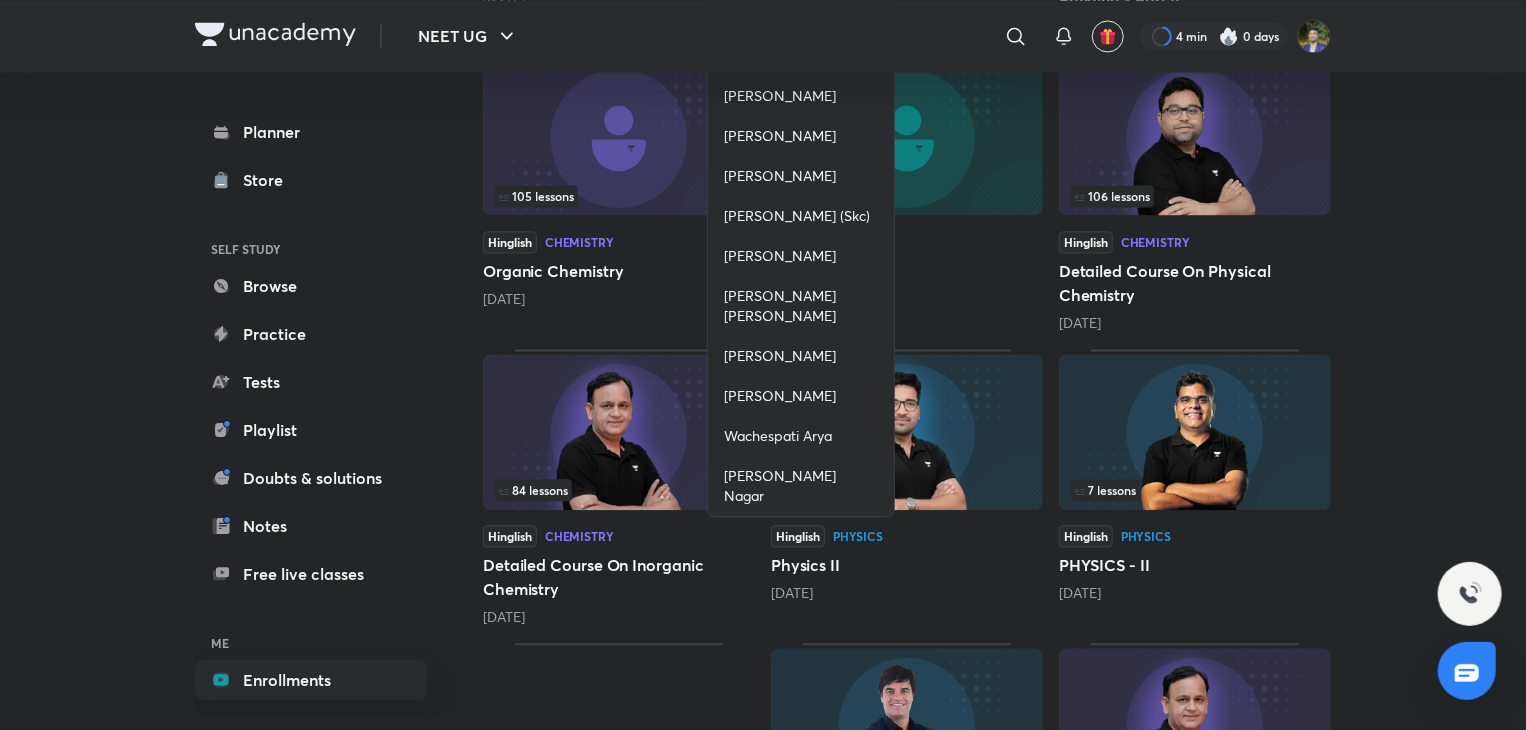 scroll, scrollTop: 1800, scrollLeft: 0, axis: vertical 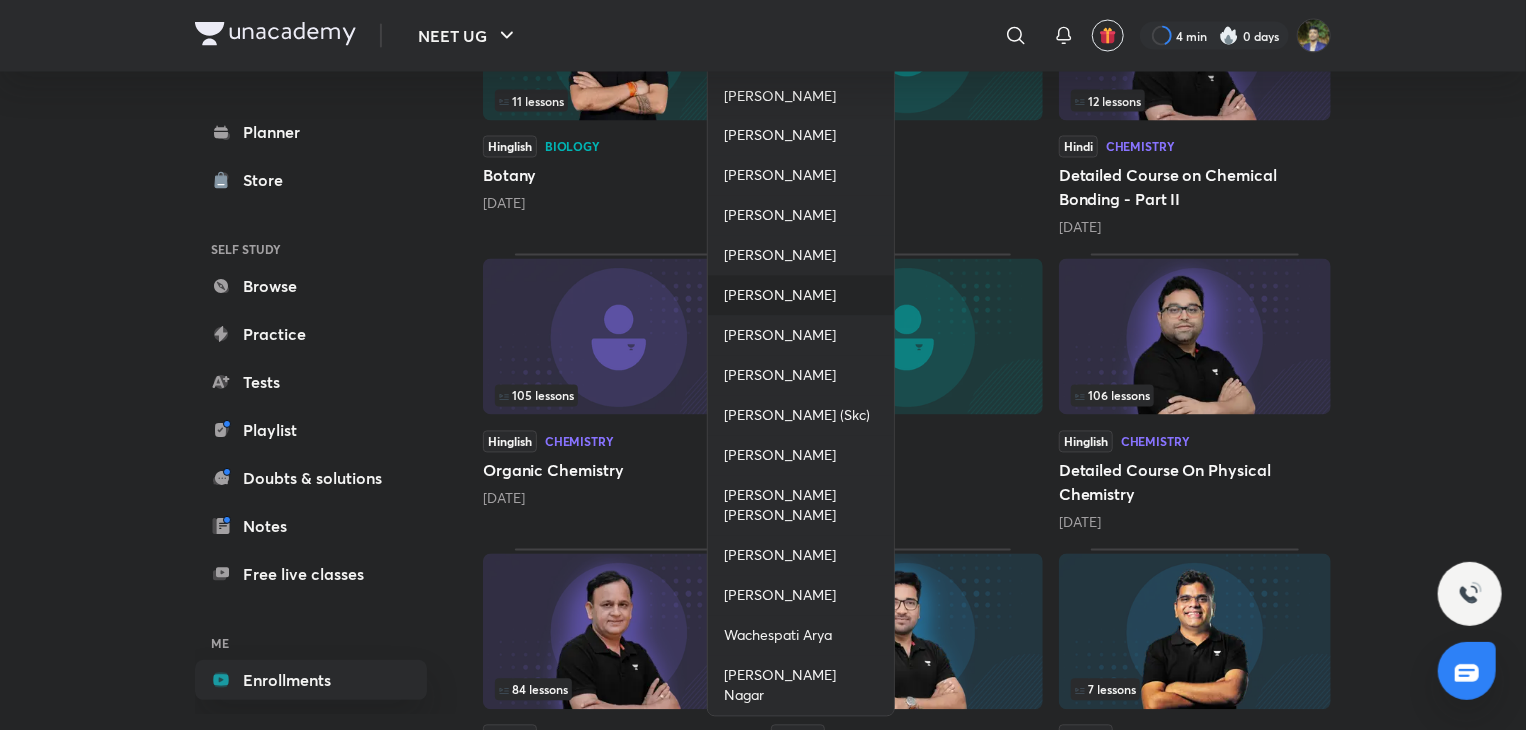 click on "[PERSON_NAME]" at bounding box center [801, 296] 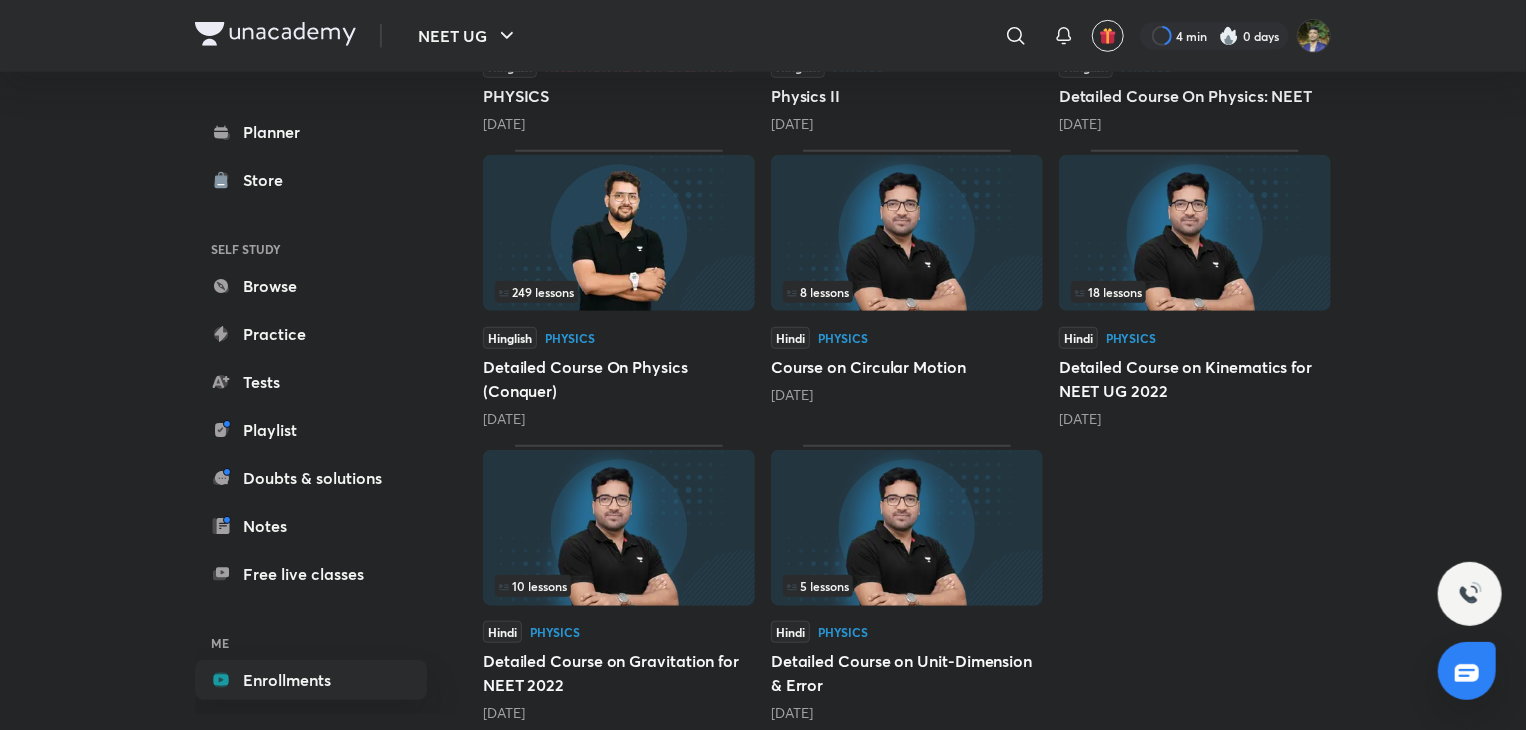 scroll, scrollTop: 531, scrollLeft: 0, axis: vertical 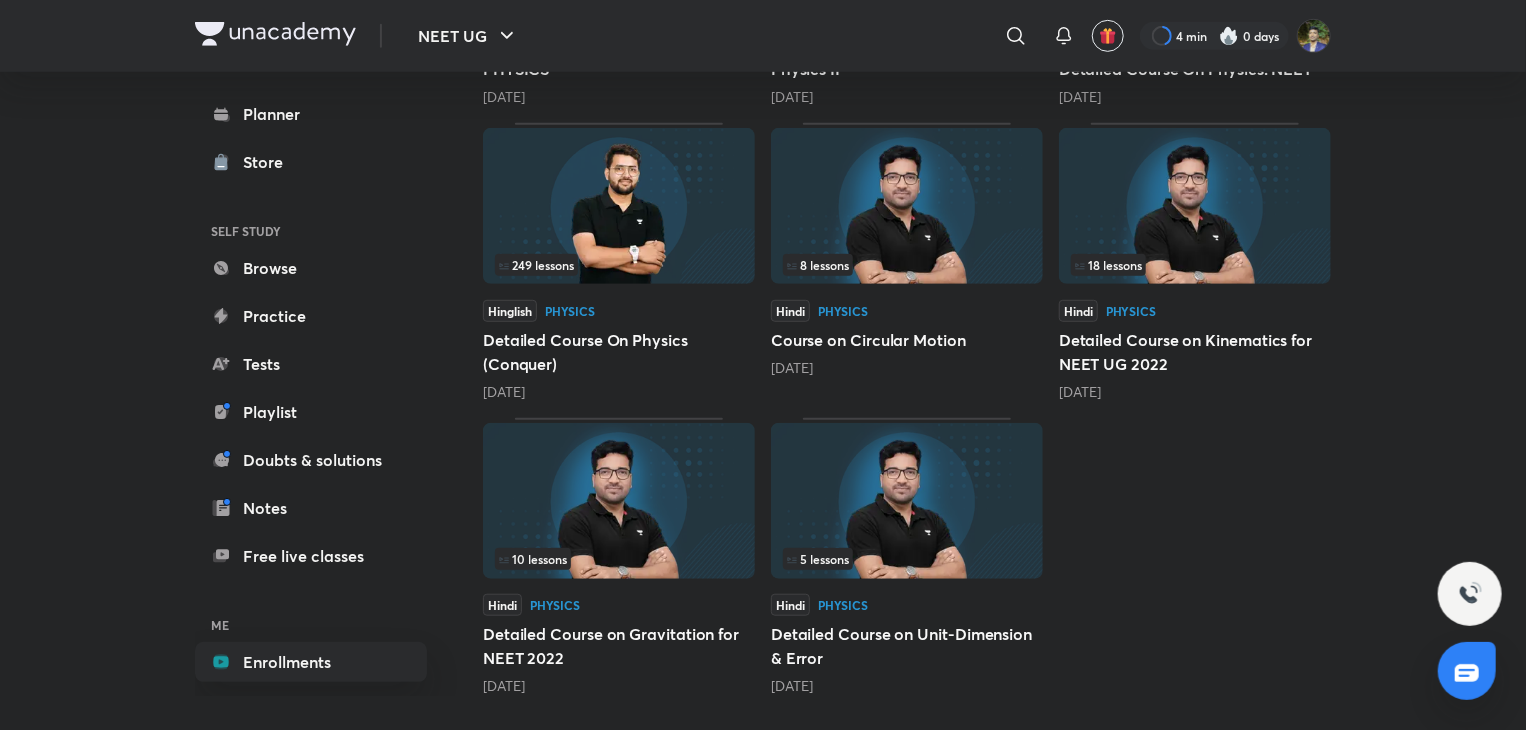 click at bounding box center (1195, 206) 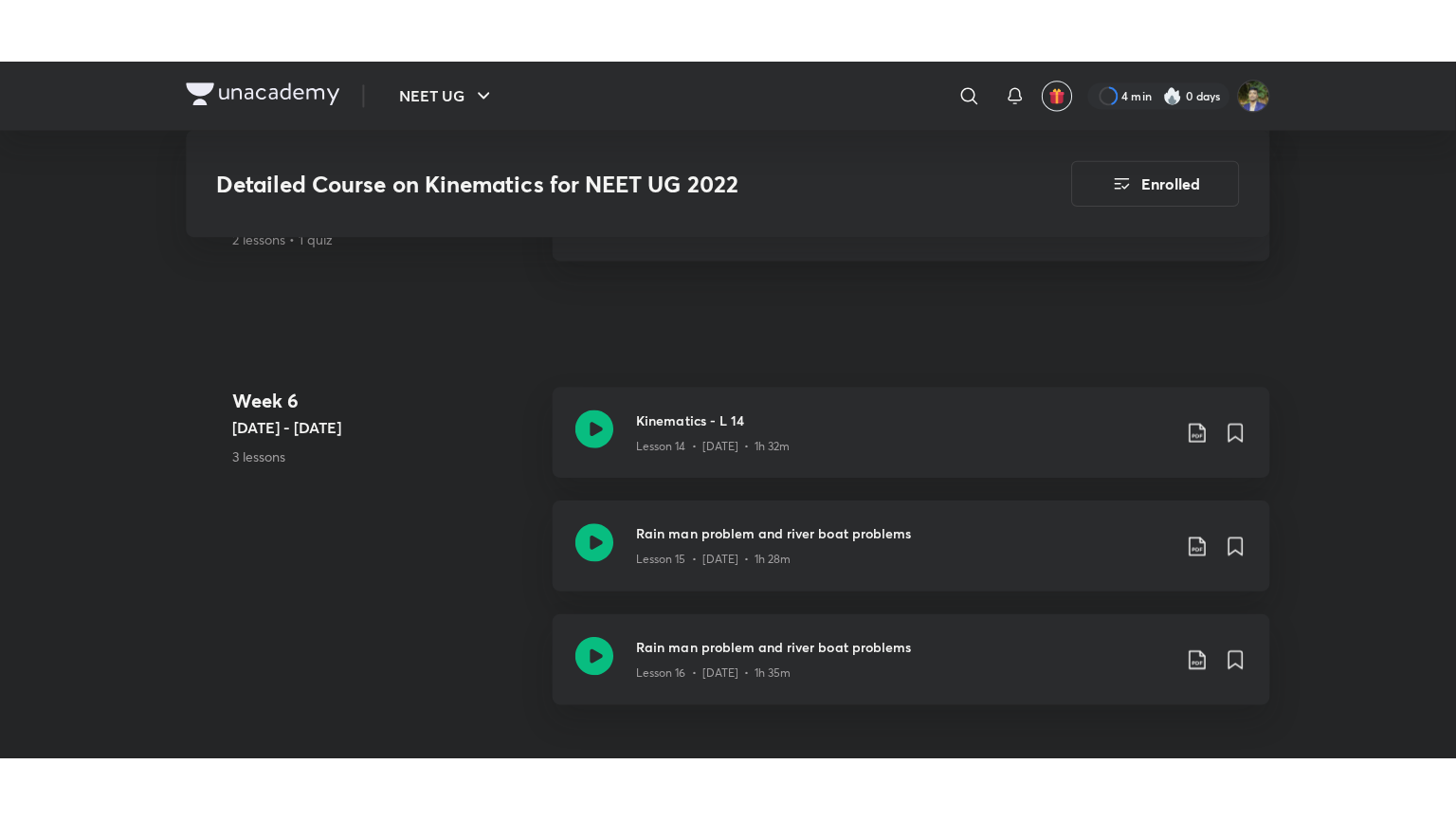 scroll, scrollTop: 3223, scrollLeft: 0, axis: vertical 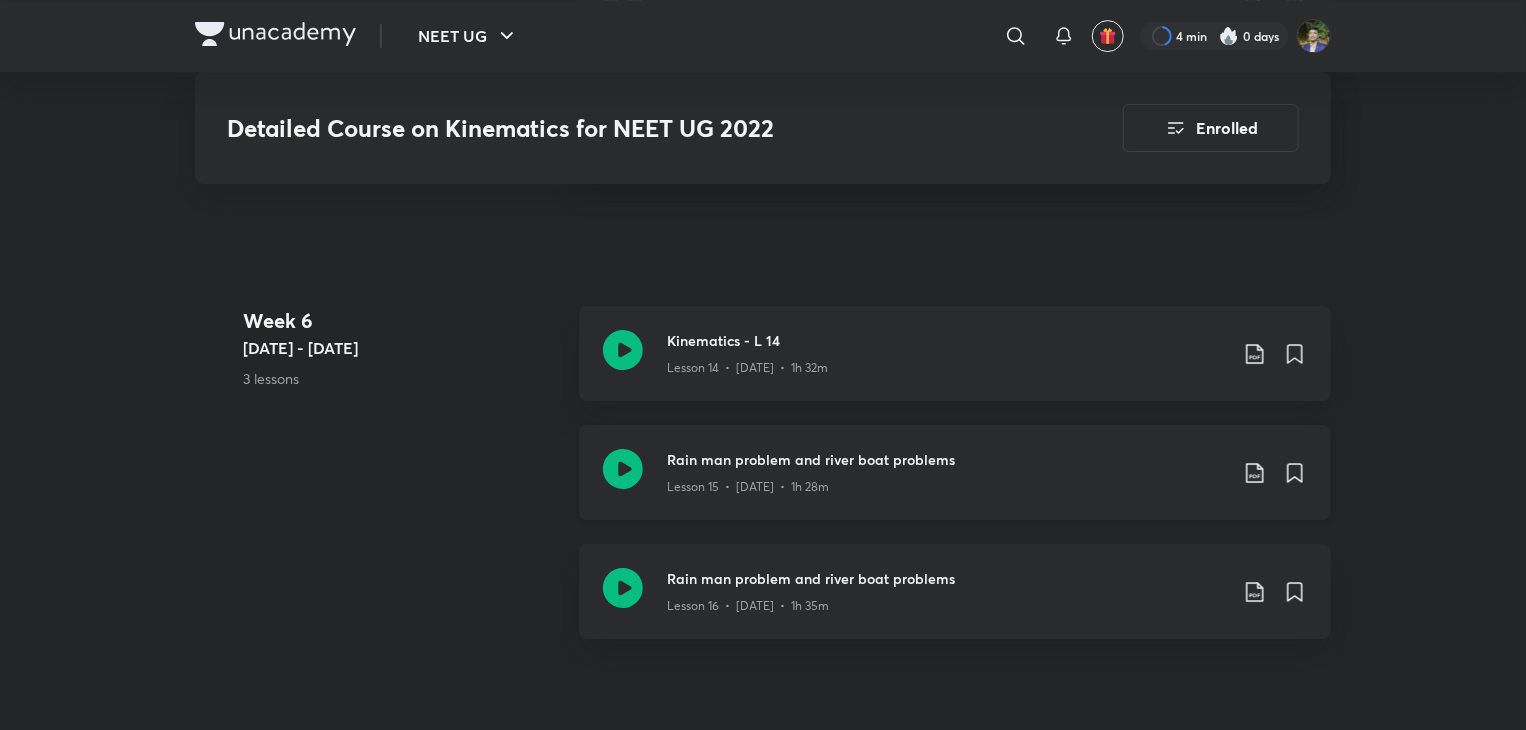 click 